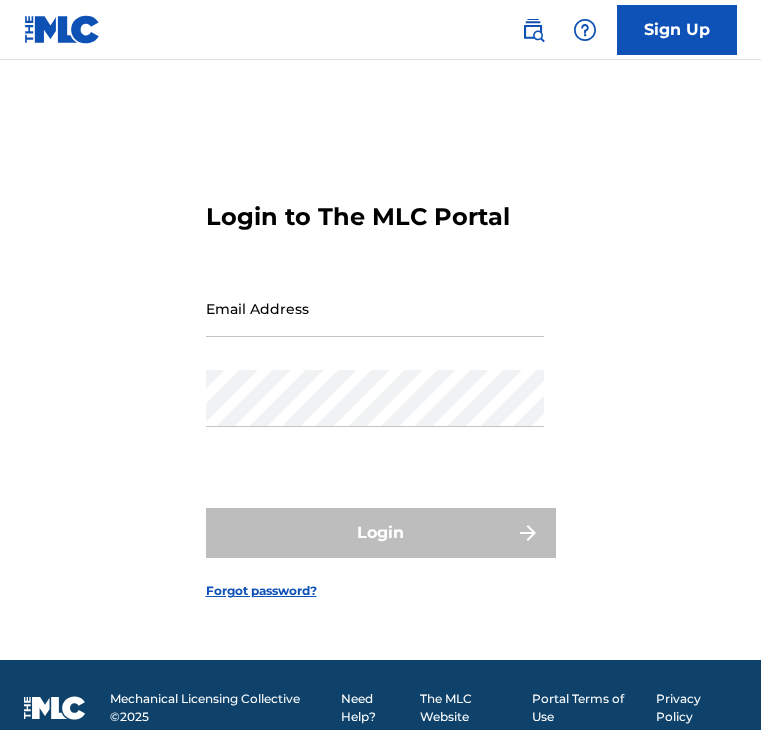 scroll, scrollTop: 0, scrollLeft: 0, axis: both 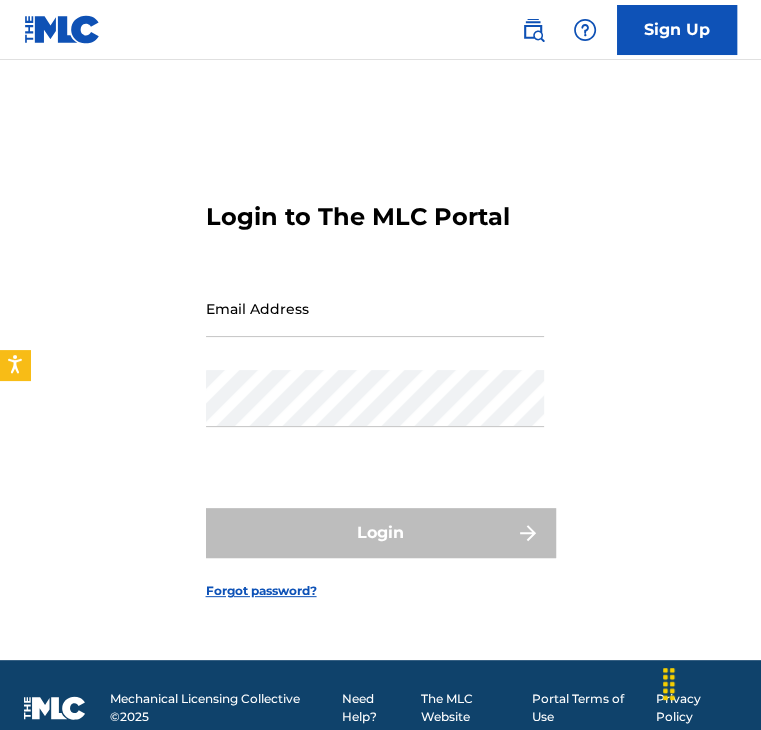 click on "Email Address" at bounding box center [375, 308] 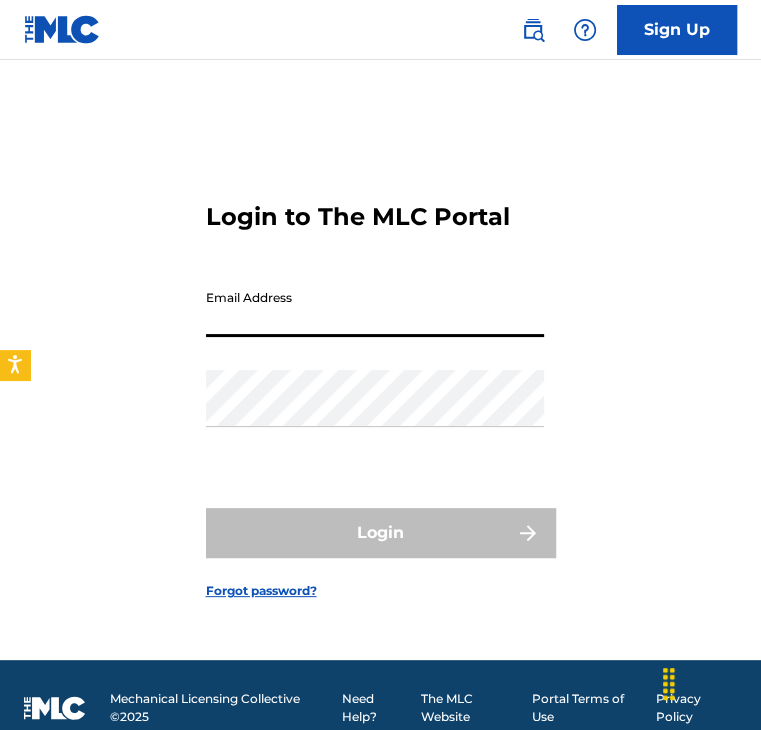 paste on "[USERNAME]@[EXAMPLE].COM" 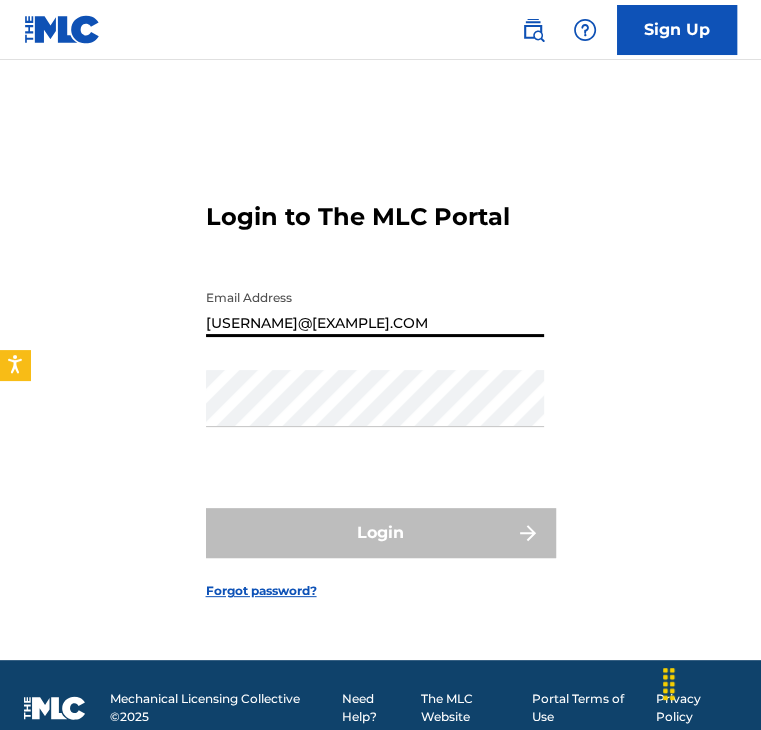 type on "[USERNAME]@[EXAMPLE].COM" 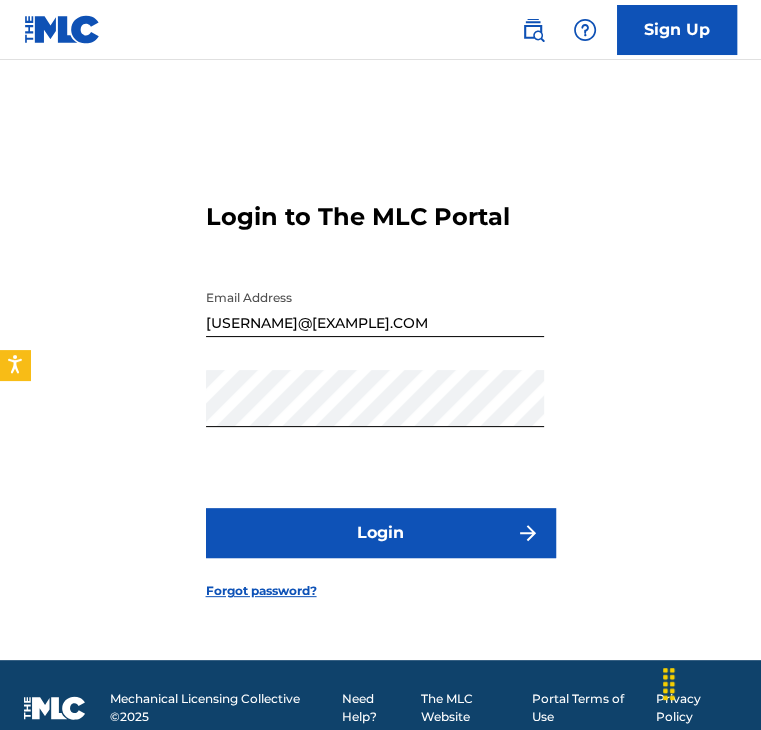 click on "Login" at bounding box center [381, 533] 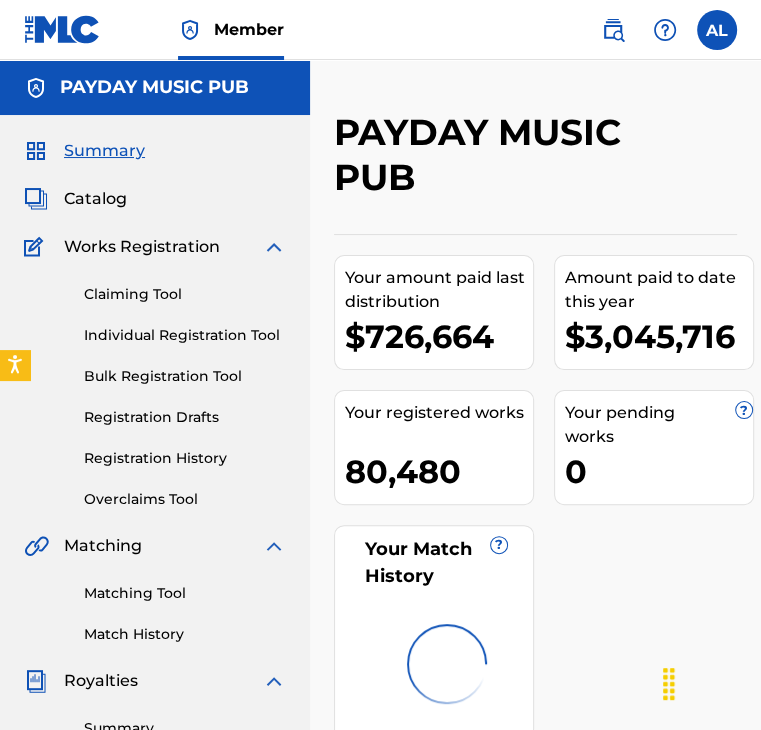 scroll, scrollTop: 0, scrollLeft: 0, axis: both 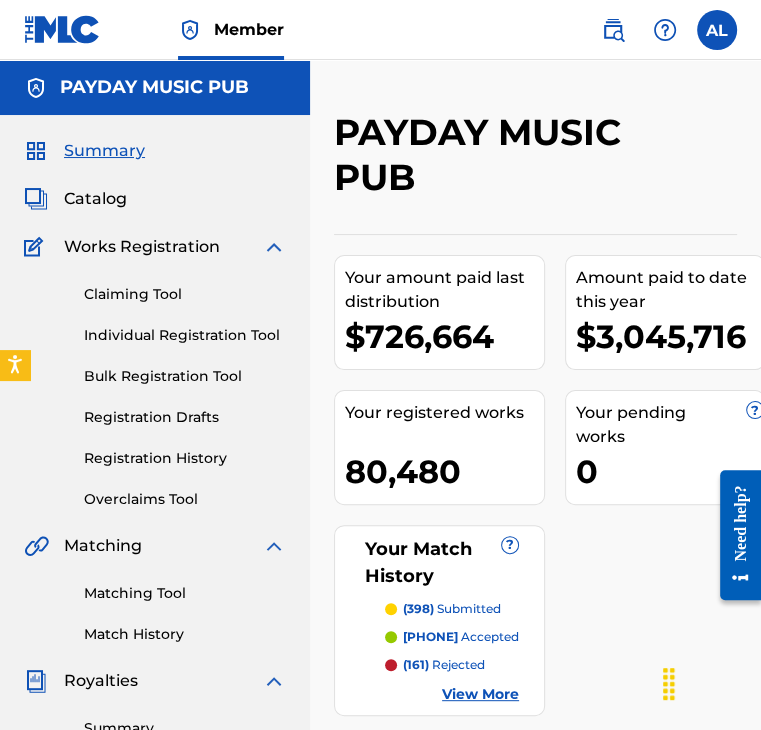 click on "Catalog" at bounding box center (95, 199) 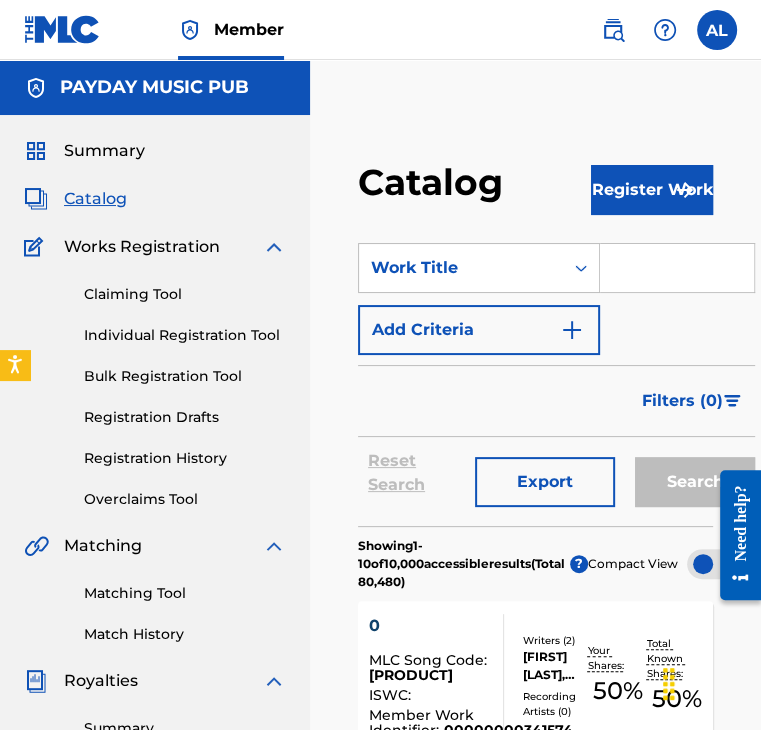 click on "Add Criteria" at bounding box center [479, 330] 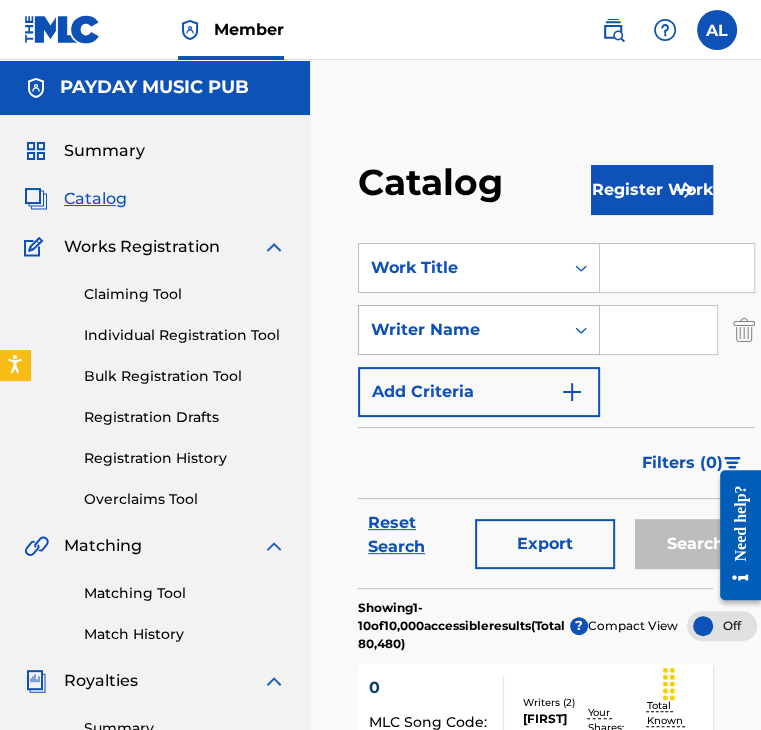 click on "Writer Name" at bounding box center (461, 330) 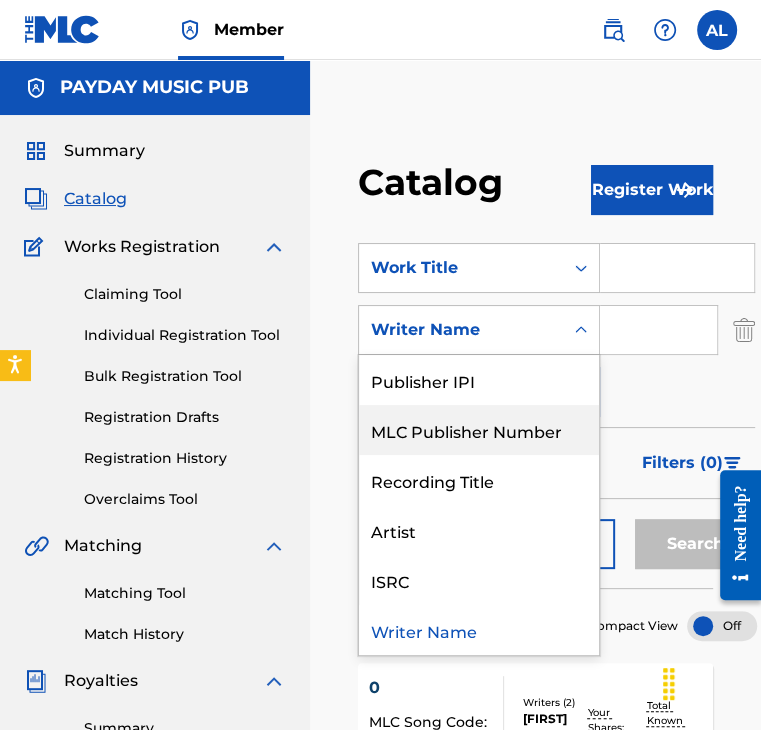 scroll, scrollTop: 0, scrollLeft: 0, axis: both 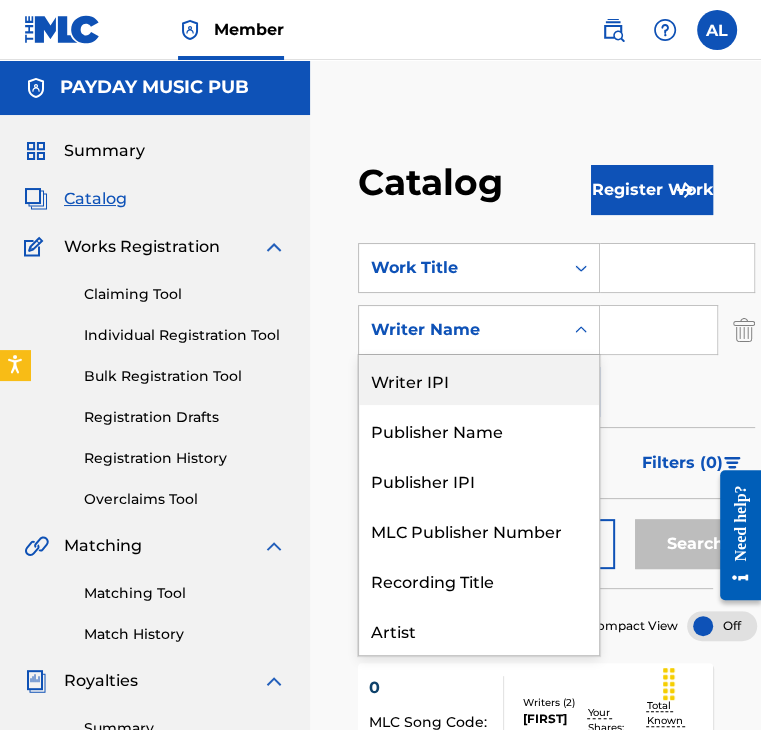 click on "Writer IPI" at bounding box center (479, 380) 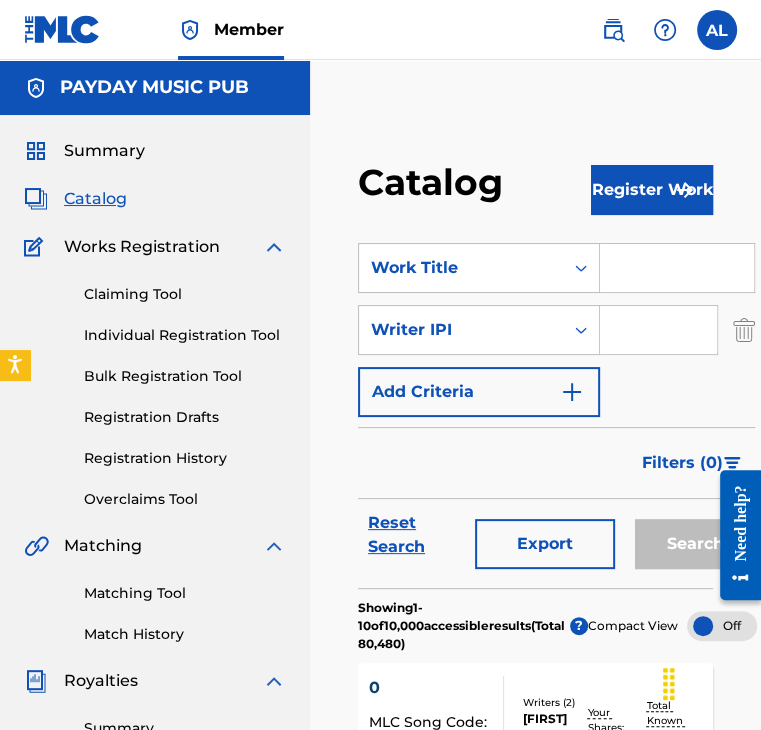 click at bounding box center (658, 330) 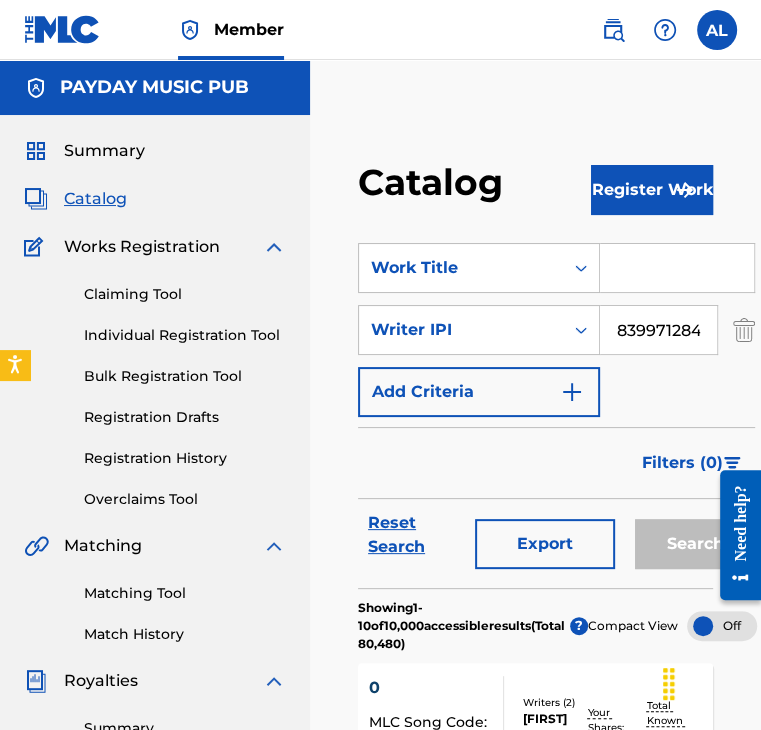 scroll, scrollTop: 0, scrollLeft: 1, axis: horizontal 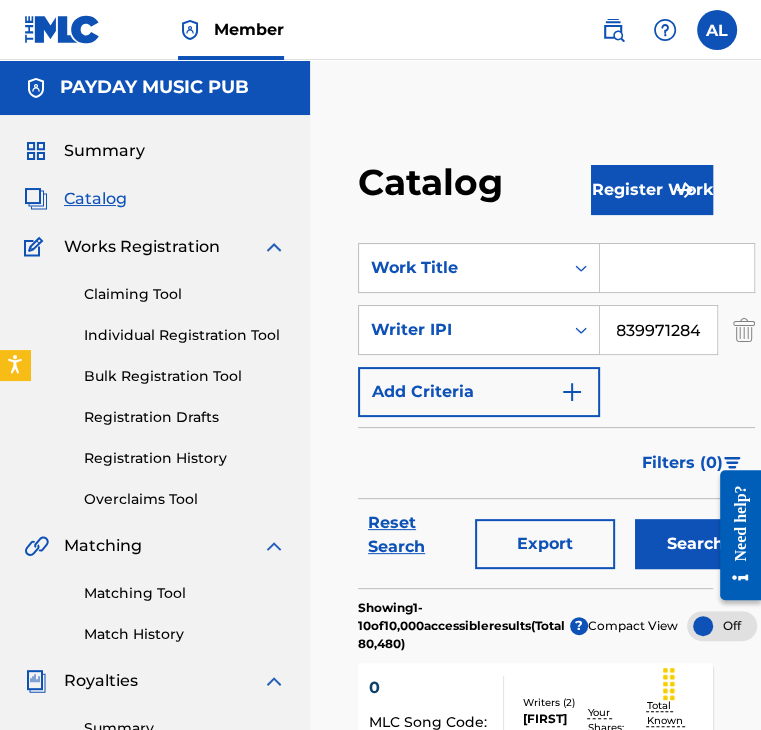 type on "839971284" 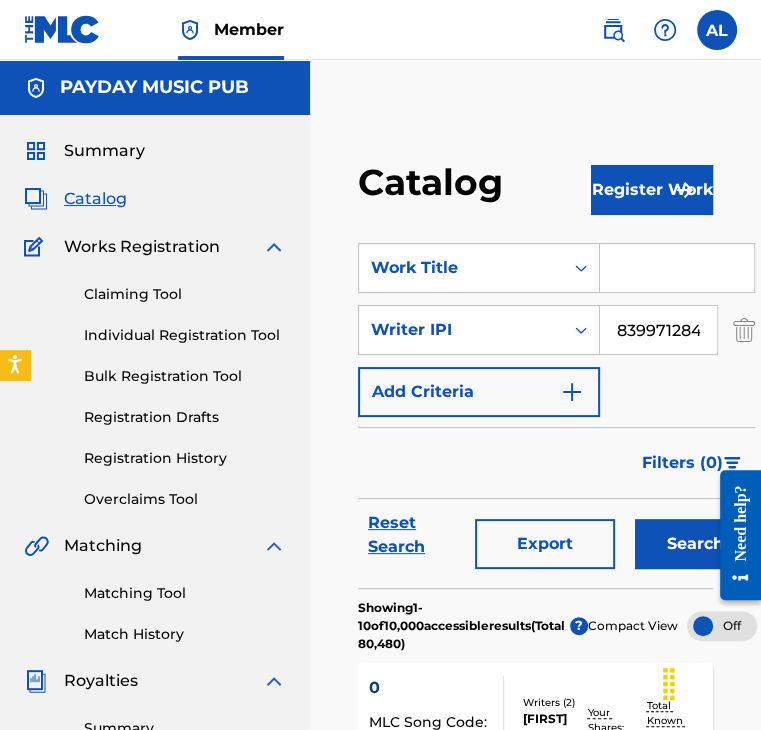 click on "Search" at bounding box center [695, 544] 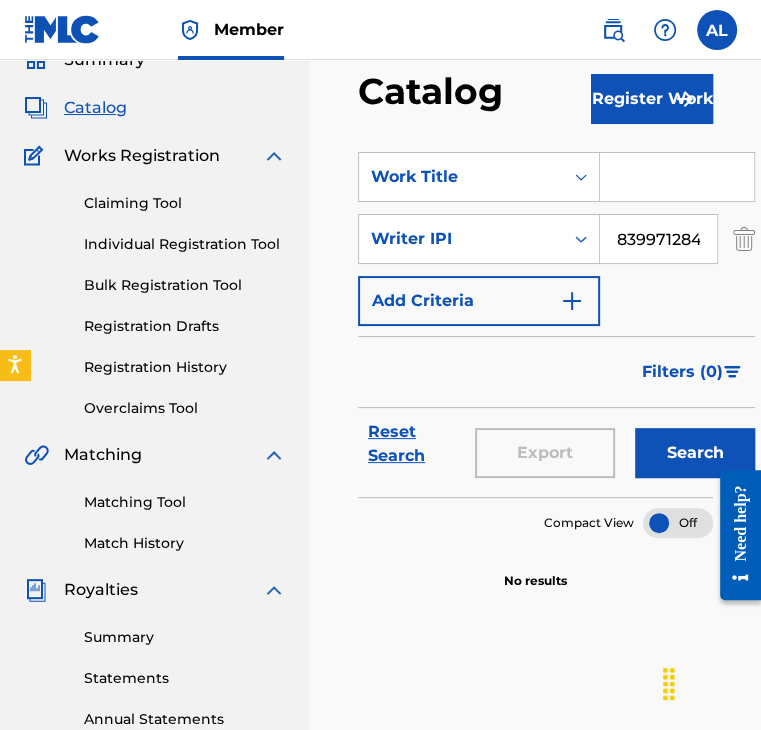 scroll, scrollTop: 19, scrollLeft: 0, axis: vertical 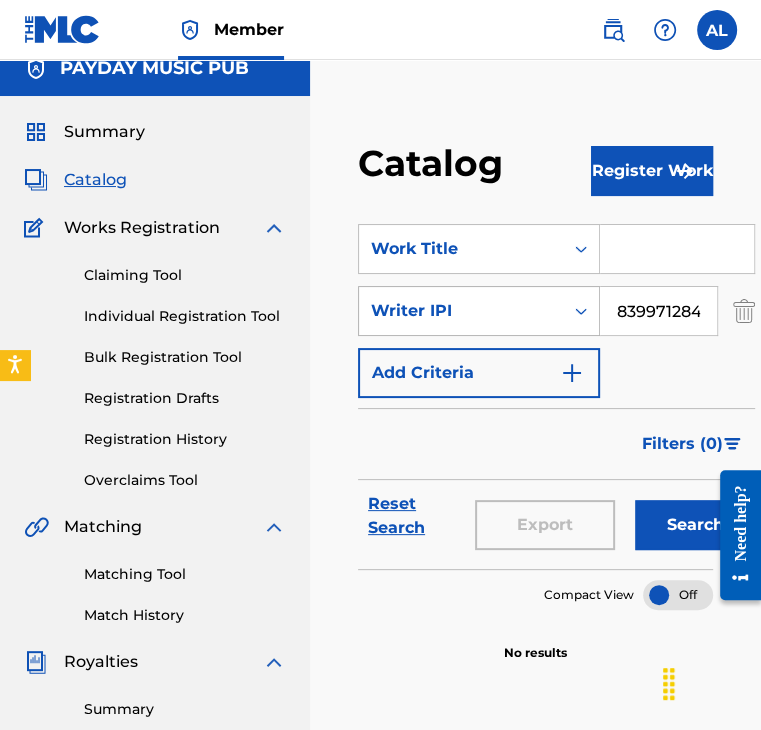 click on "Writer IPI" at bounding box center [461, 311] 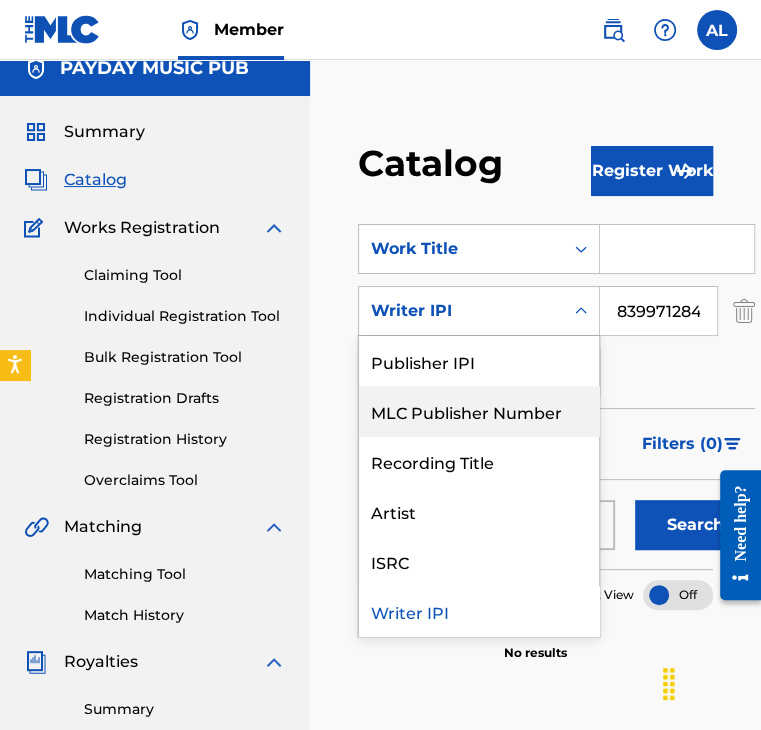 scroll, scrollTop: 0, scrollLeft: 0, axis: both 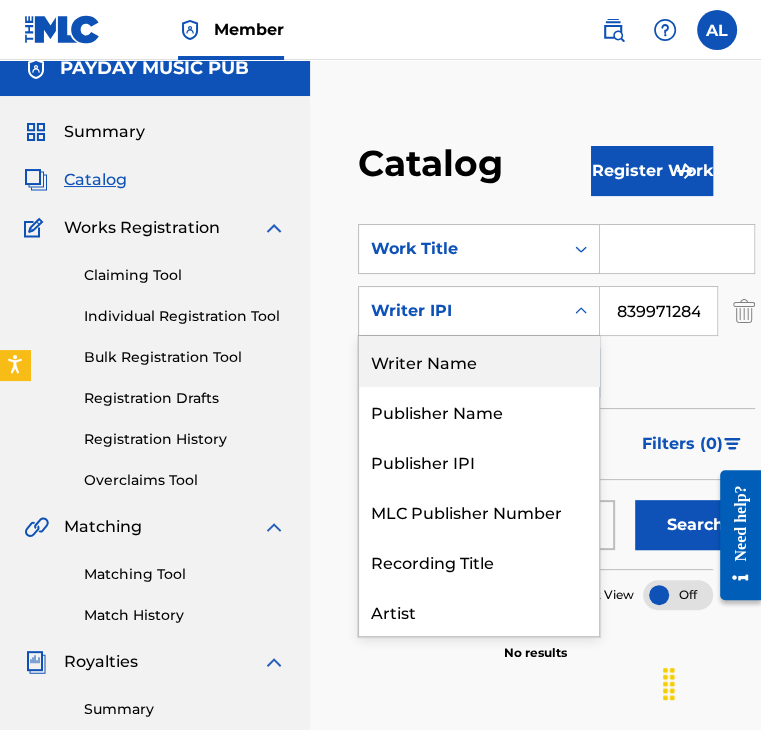click on "Writer Name" at bounding box center [479, 361] 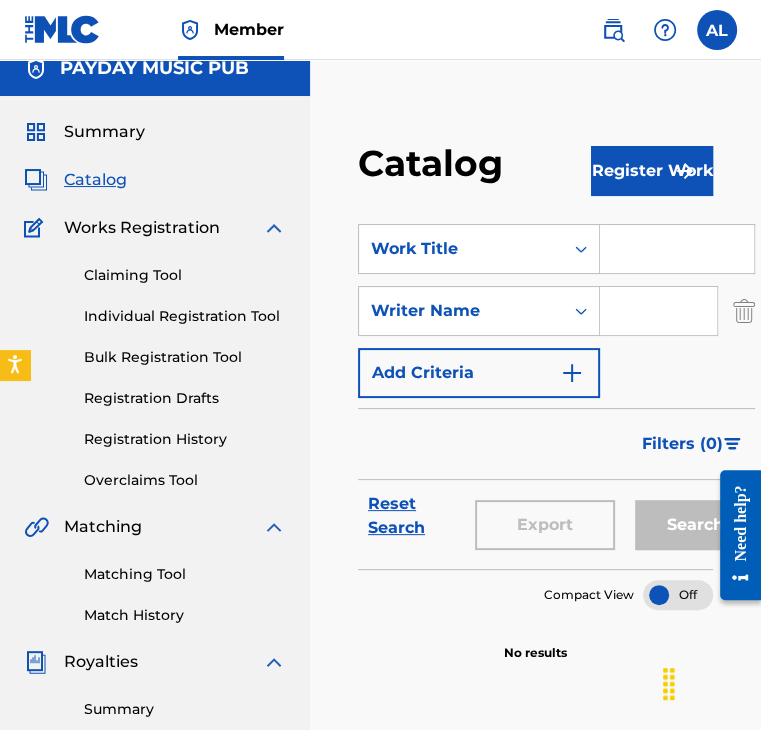 click at bounding box center (658, 311) 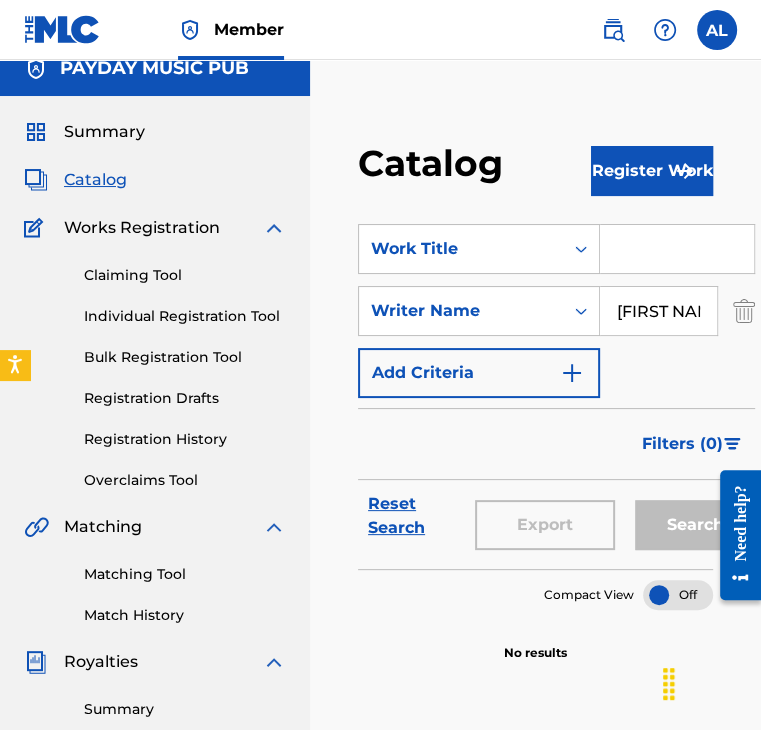 scroll, scrollTop: 0, scrollLeft: 36, axis: horizontal 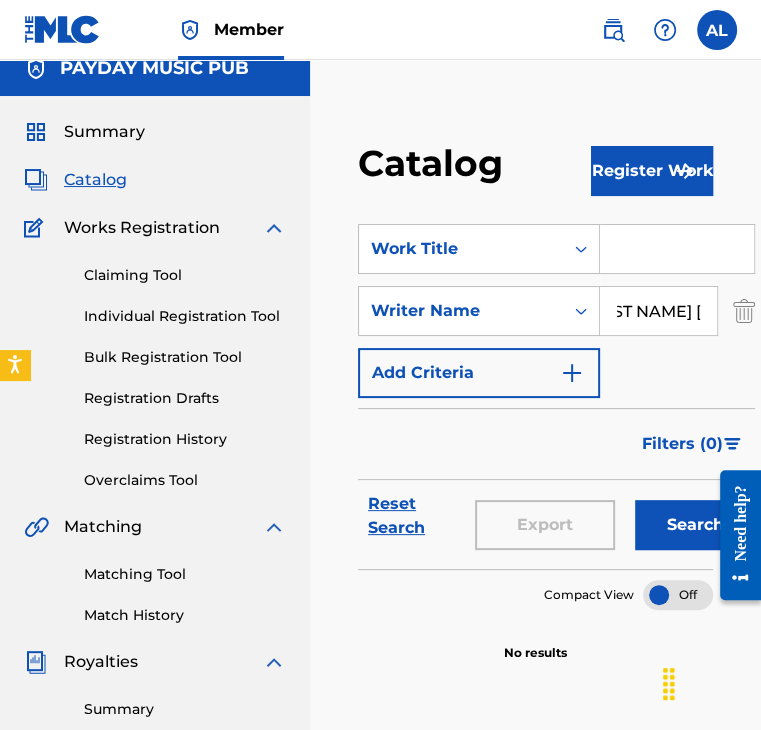 type on "[FIRST NAME] [LAST NAME]" 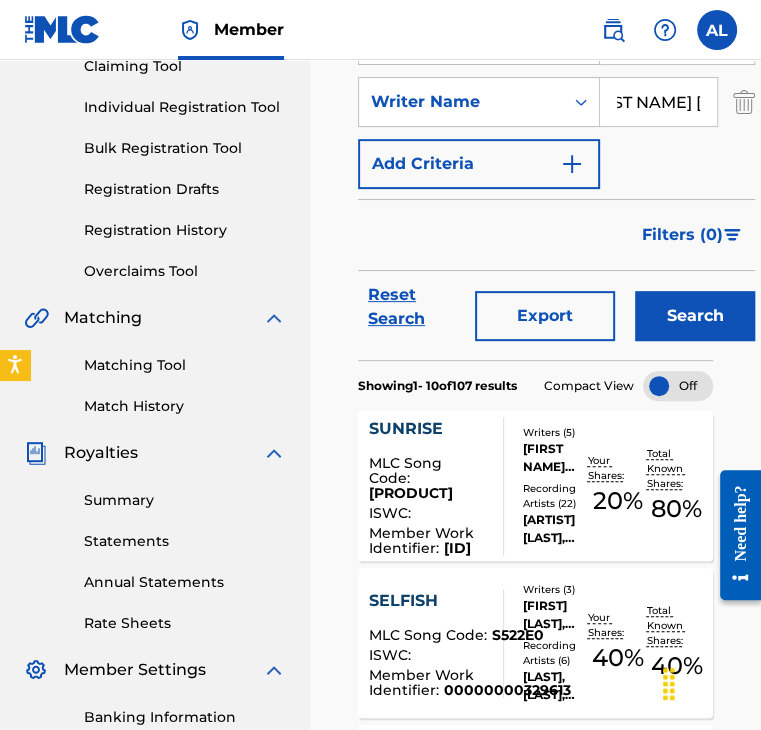 scroll, scrollTop: 230, scrollLeft: 0, axis: vertical 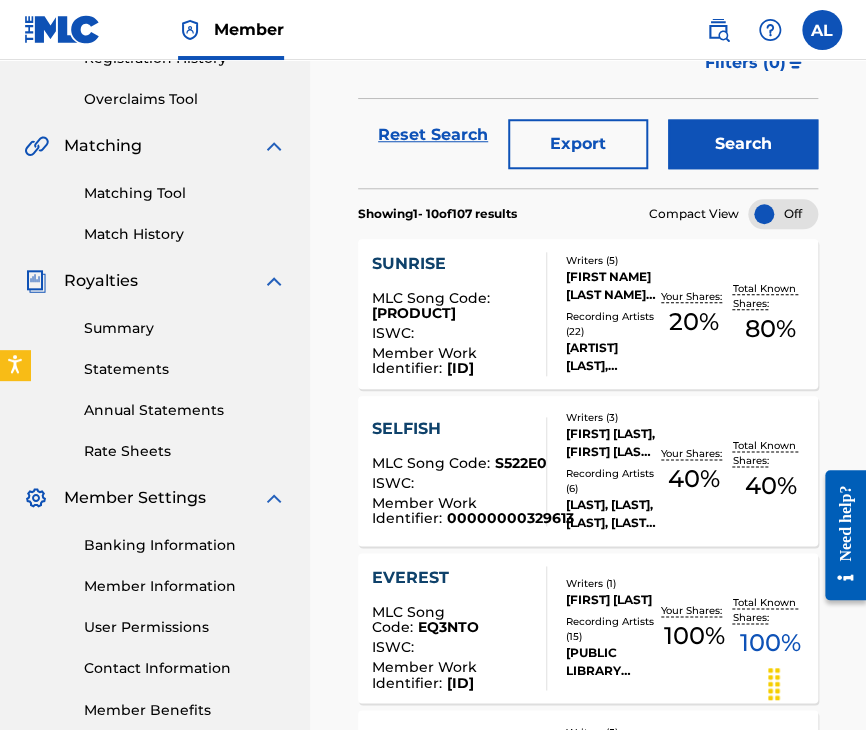 click on "[FIRST] [LAST] Song Code : S533RC ISWC : Member Work Identifier : 00000000340254 Writers ( 5 ) [FIRST] [LAST], [FIRST] [LAST], [FIRST] [LAST] [LAST], [FIRST] [LAST], [FIRST] [LAST] Recording Artists ( 22 ) [FIRST] [LAST], [FIRST] [LAST], [FIRST], [FIRST], [FIRST] Your Shares: 20 % Total Known Shares: 80 %" at bounding box center (588, 314) 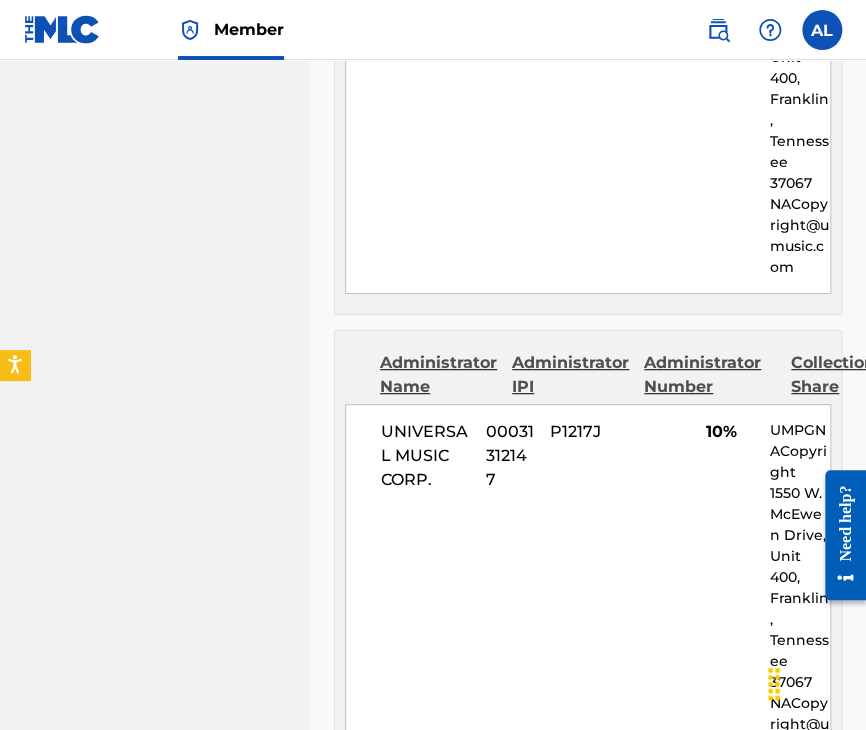 scroll, scrollTop: 4419, scrollLeft: 0, axis: vertical 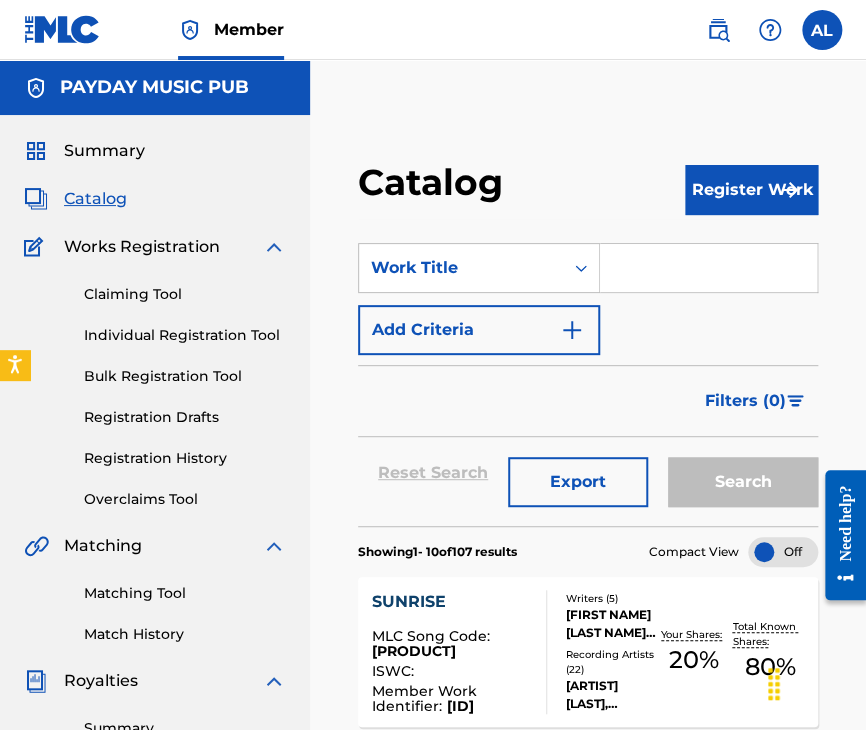 click on "Add Criteria" at bounding box center [479, 330] 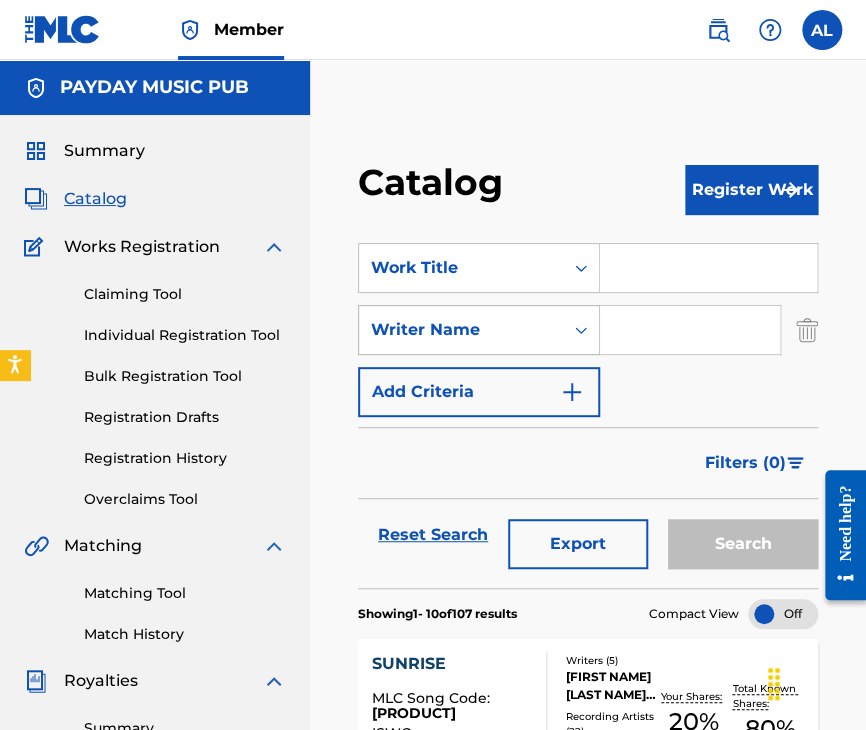 click on "Writer Name" at bounding box center (461, 330) 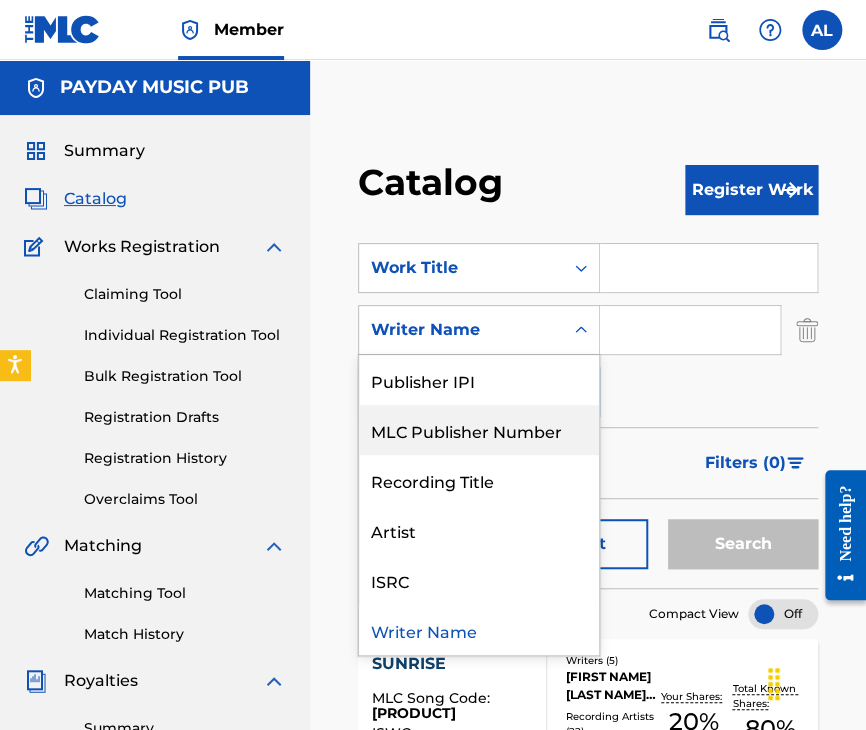 scroll, scrollTop: 0, scrollLeft: 0, axis: both 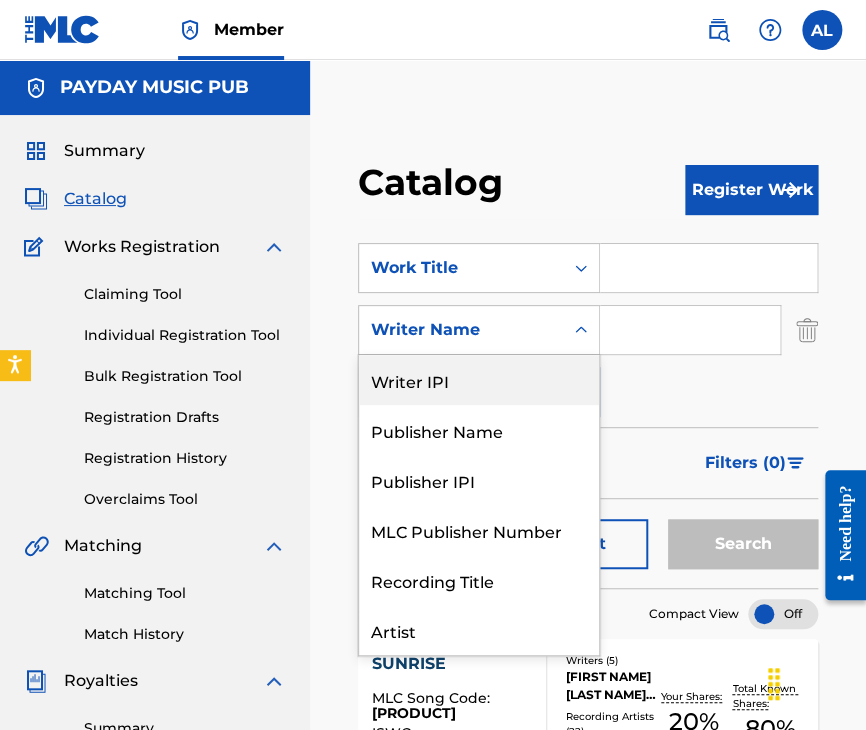 click on "Writer IPI" at bounding box center (479, 380) 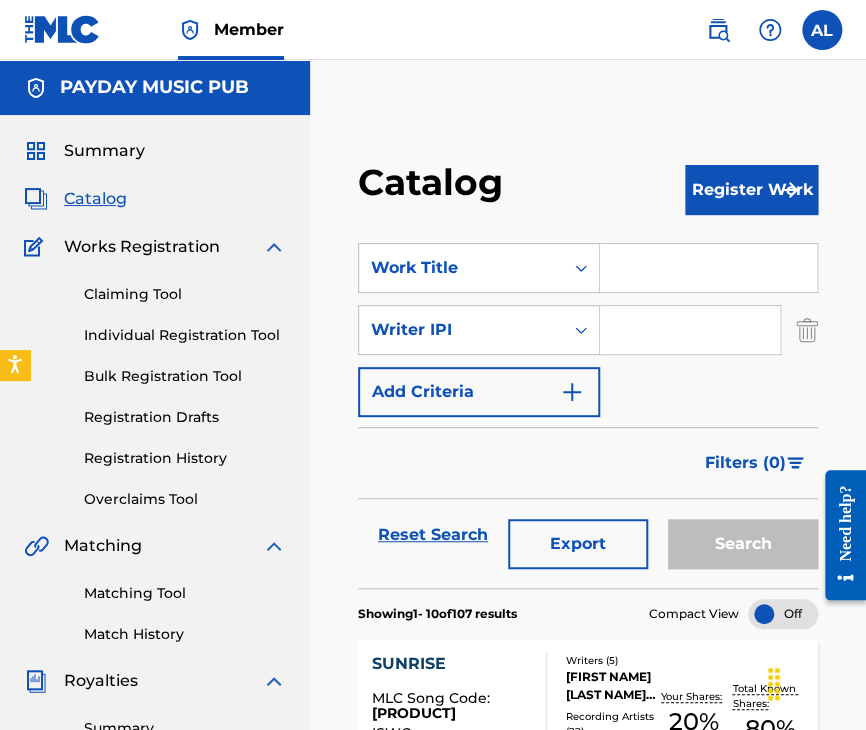 click at bounding box center (690, 330) 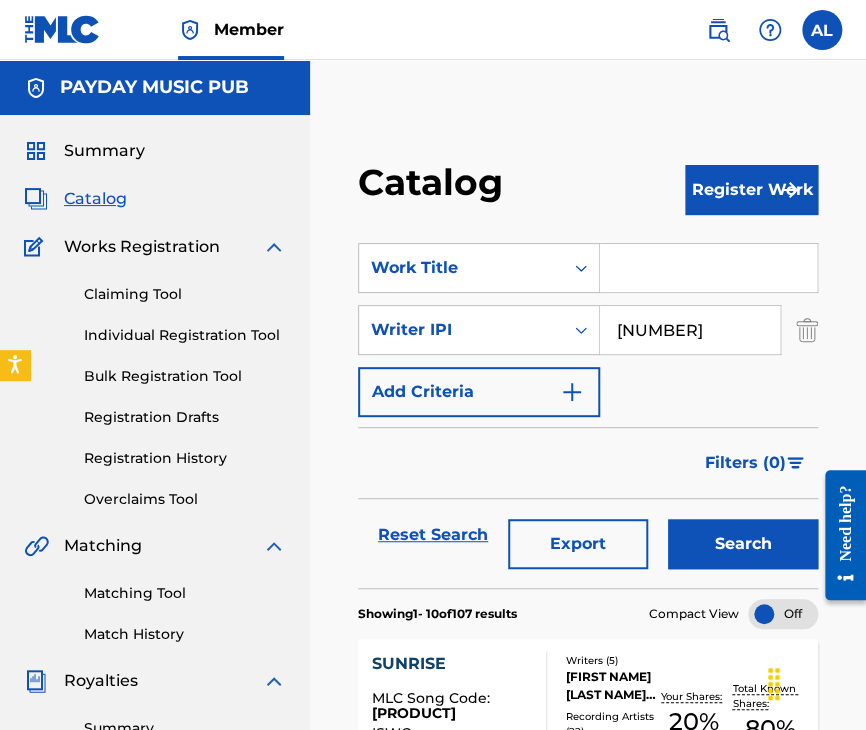 click on "Search" at bounding box center (743, 544) 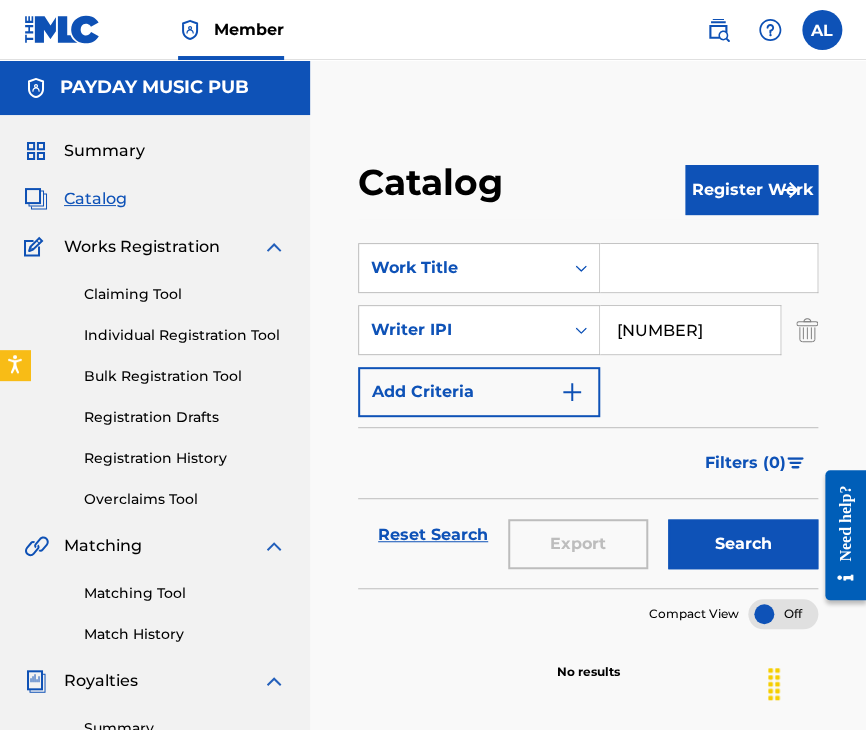 click on "[NUMBER]" at bounding box center [690, 330] 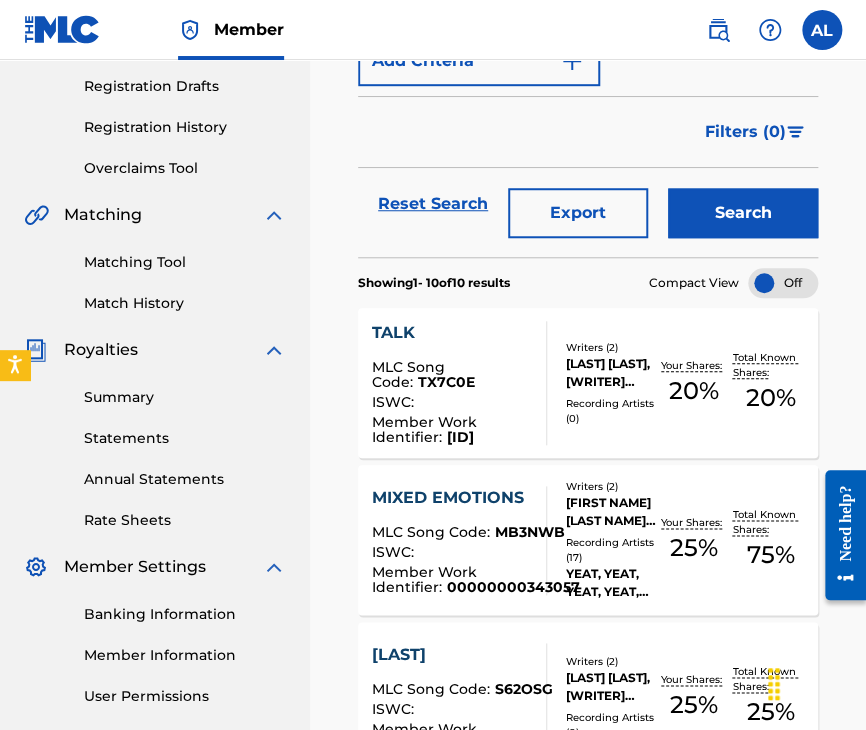 scroll, scrollTop: 332, scrollLeft: 0, axis: vertical 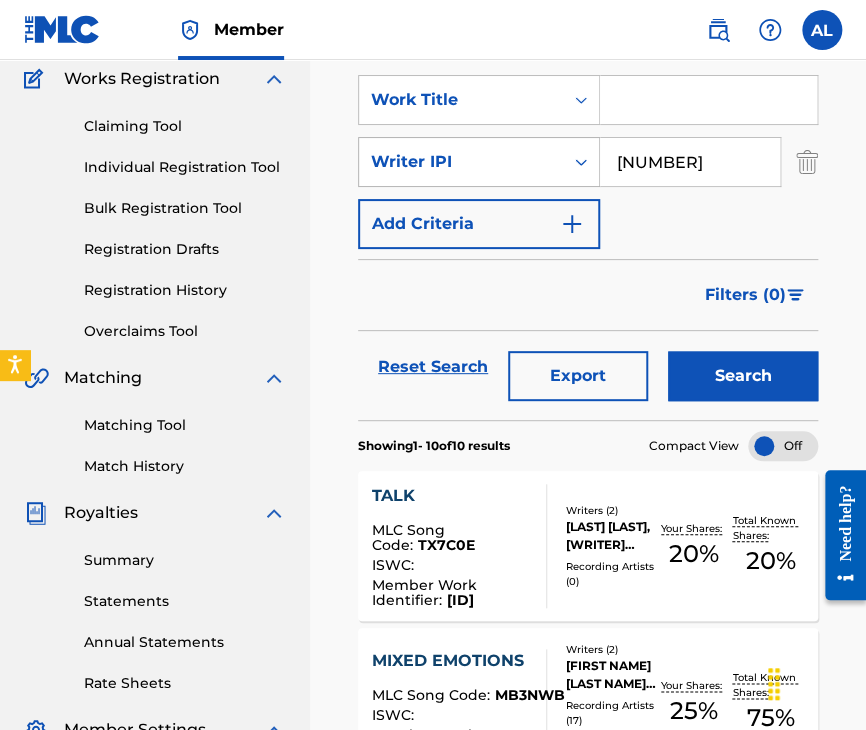 drag, startPoint x: 747, startPoint y: 178, endPoint x: 564, endPoint y: 142, distance: 186.50737 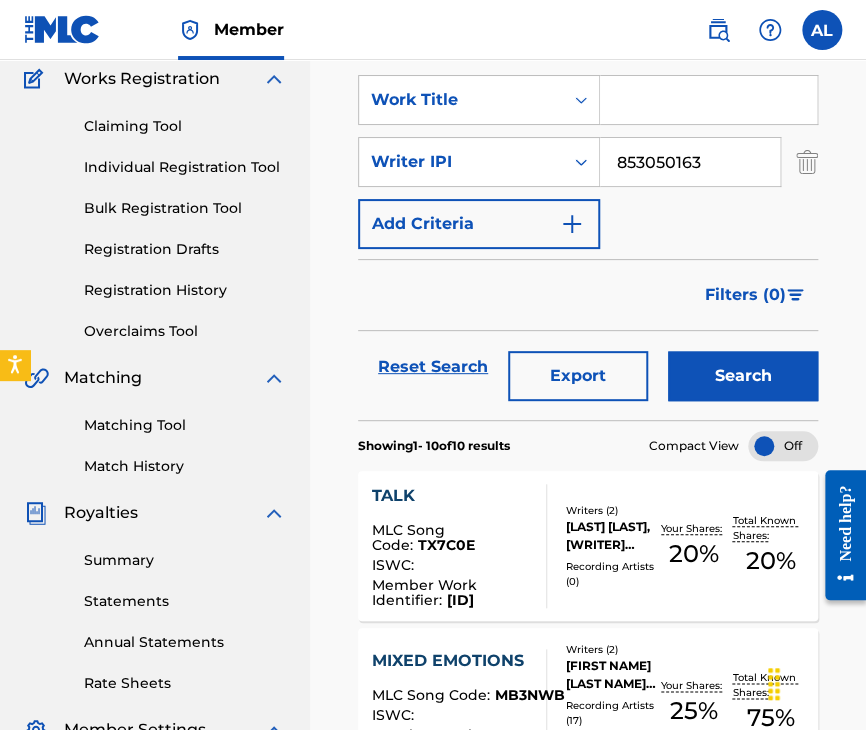 click on "Search" at bounding box center (743, 376) 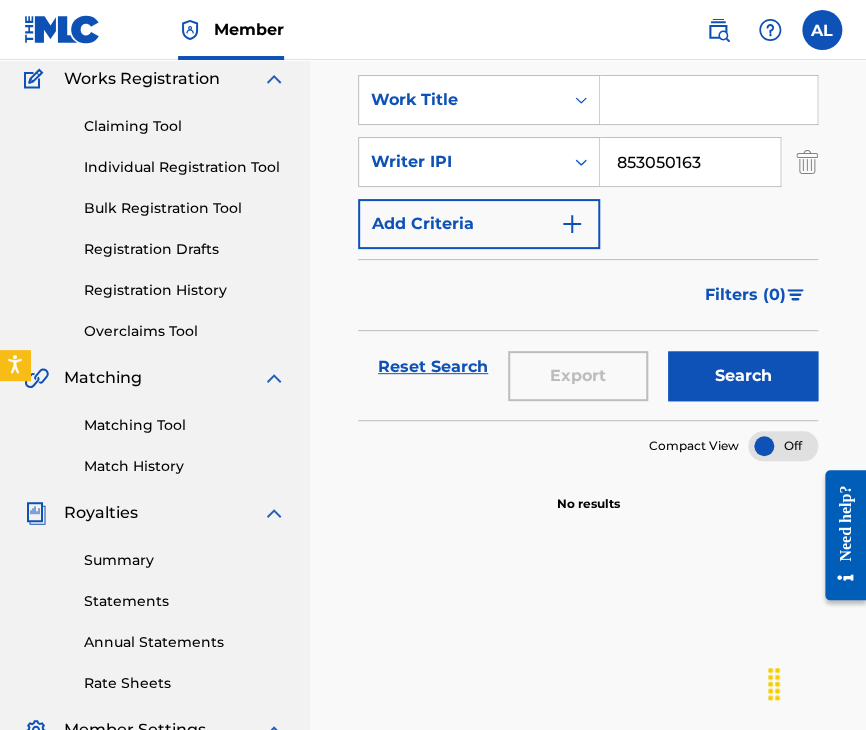 click on "853050163" at bounding box center (690, 162) 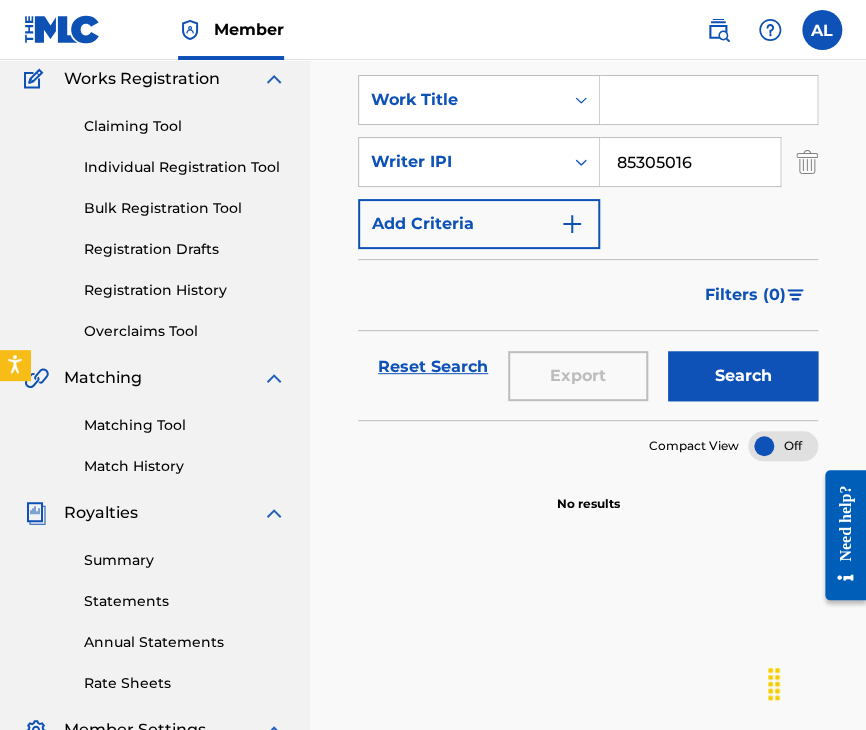 type on "853050163" 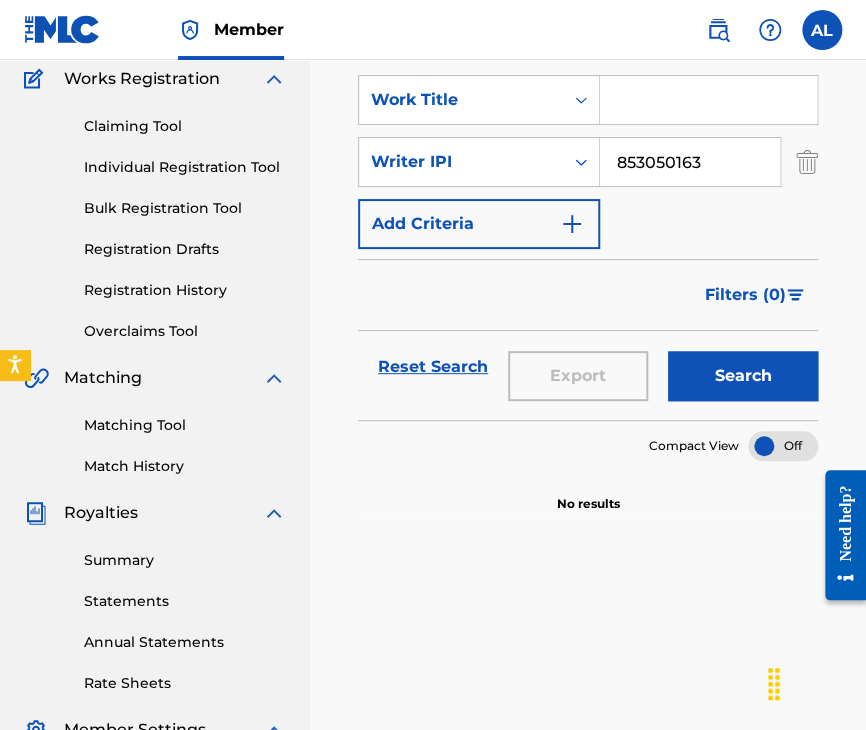 click on "Search" at bounding box center (743, 376) 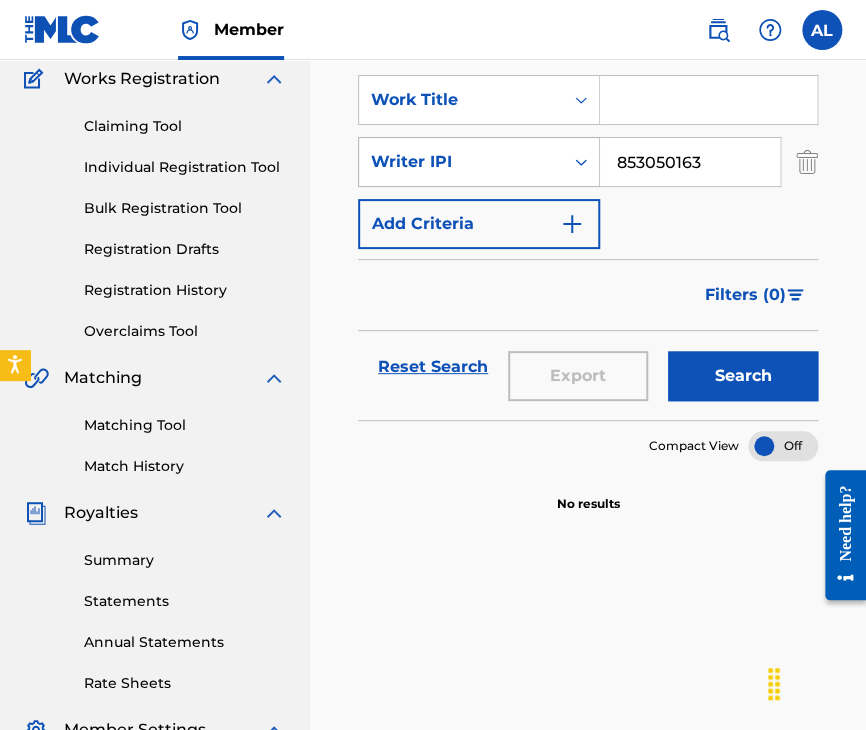 click on "Writer IPI" at bounding box center [461, 162] 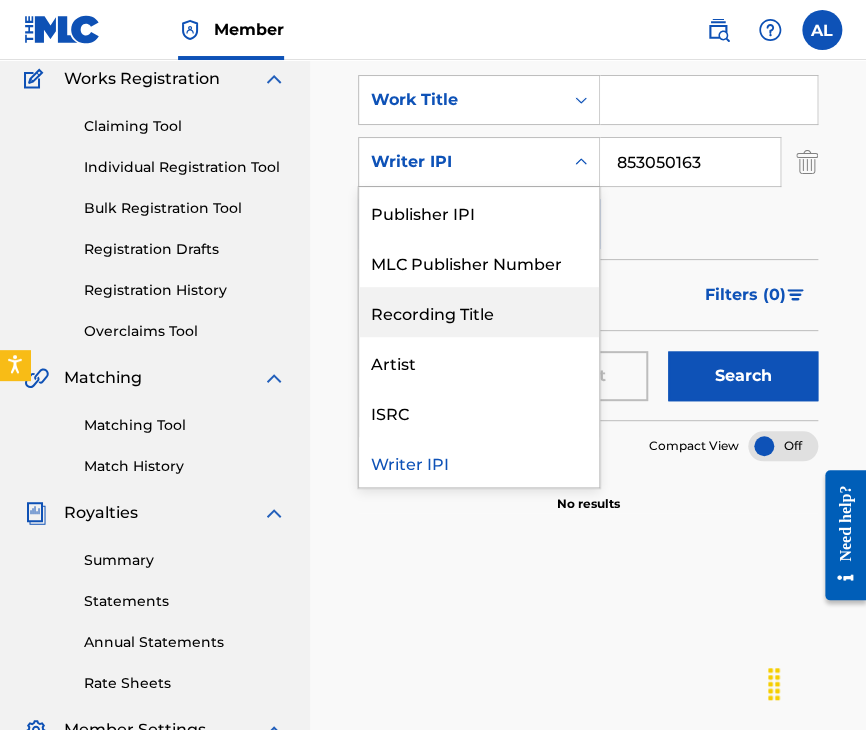 scroll, scrollTop: 0, scrollLeft: 0, axis: both 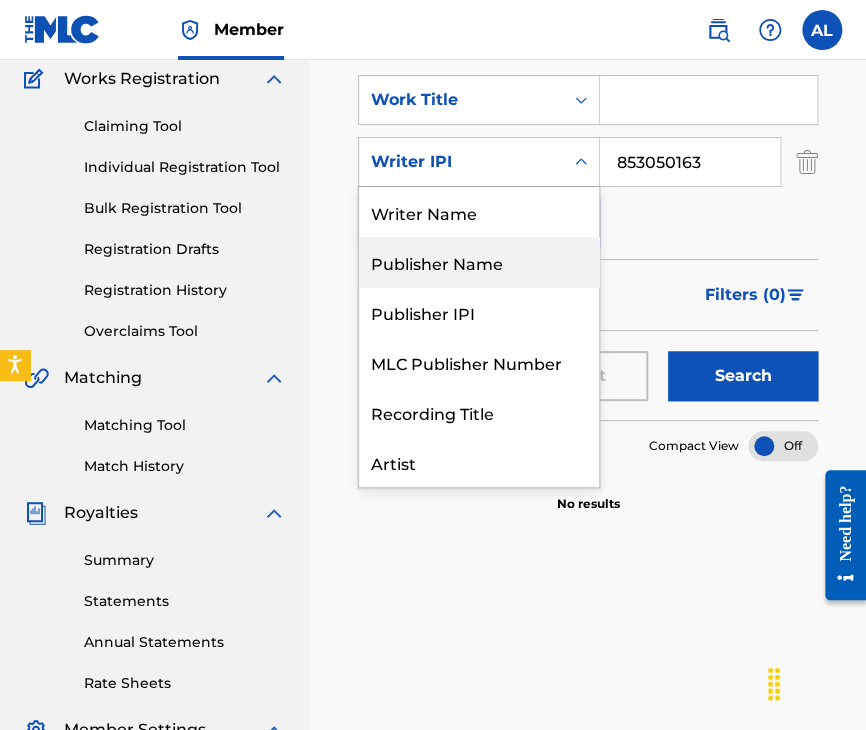 click on "Writer Name" at bounding box center [479, 212] 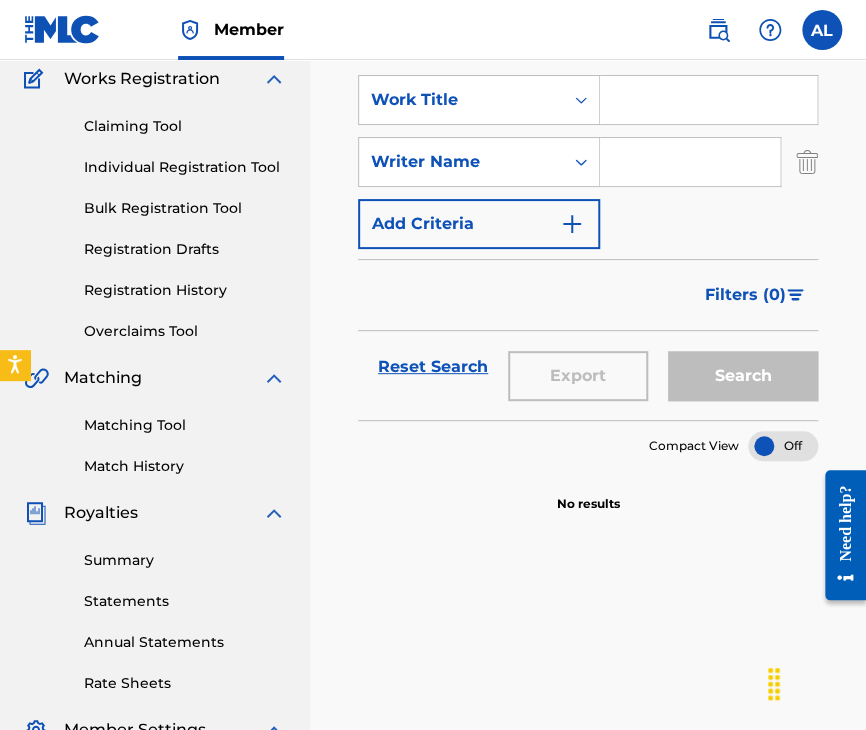 click at bounding box center [690, 162] 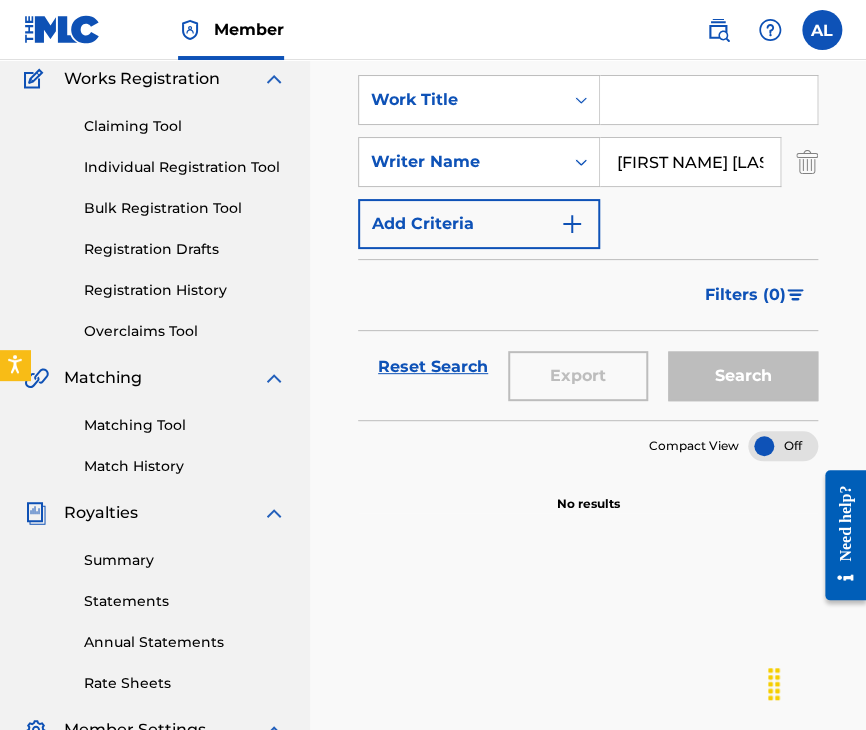 scroll, scrollTop: 0, scrollLeft: 3, axis: horizontal 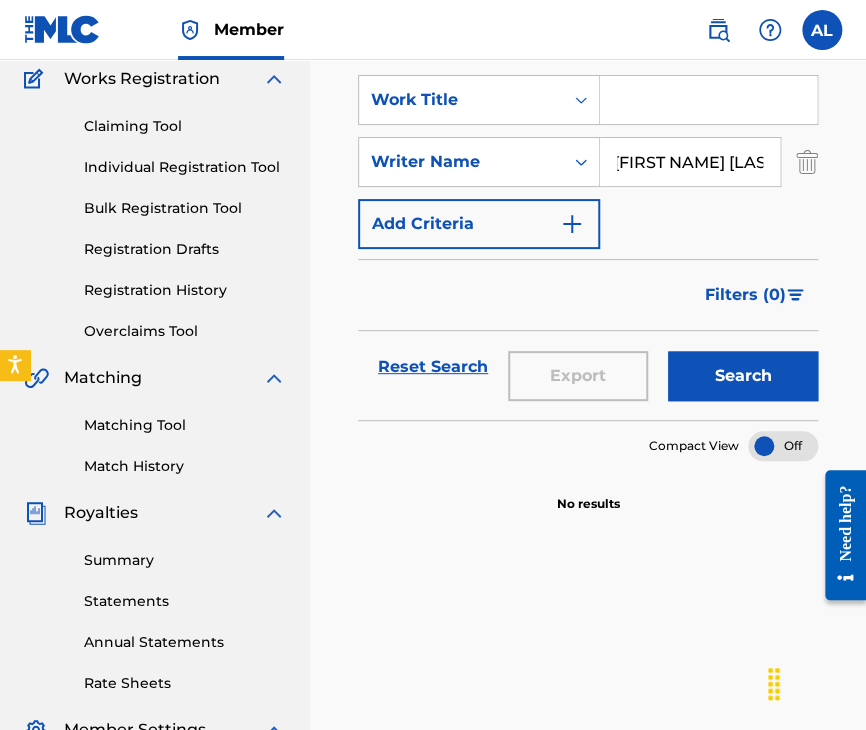 click on "Search" at bounding box center [743, 376] 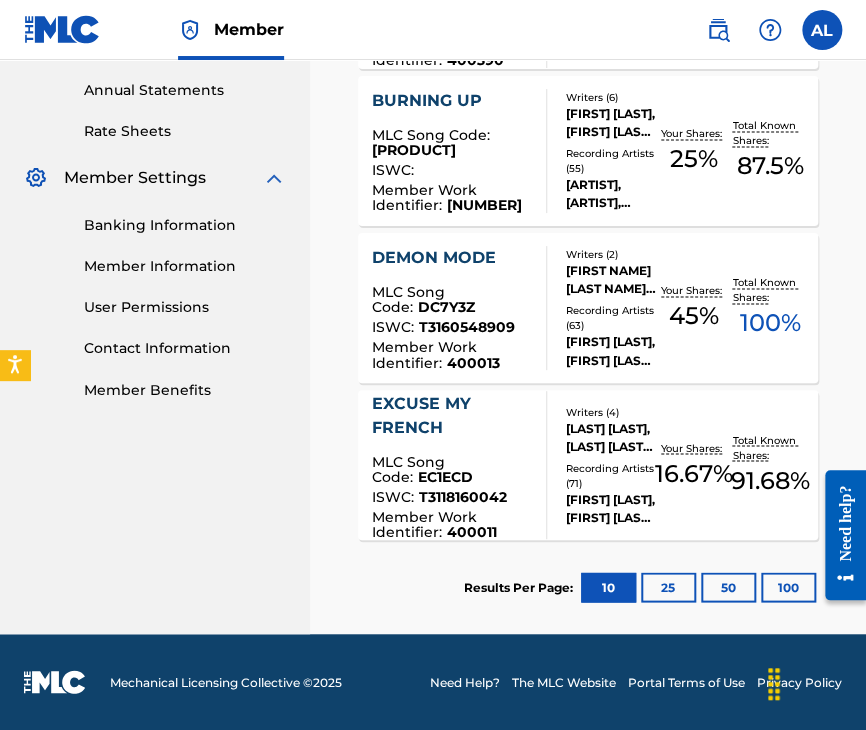 scroll, scrollTop: 0, scrollLeft: 0, axis: both 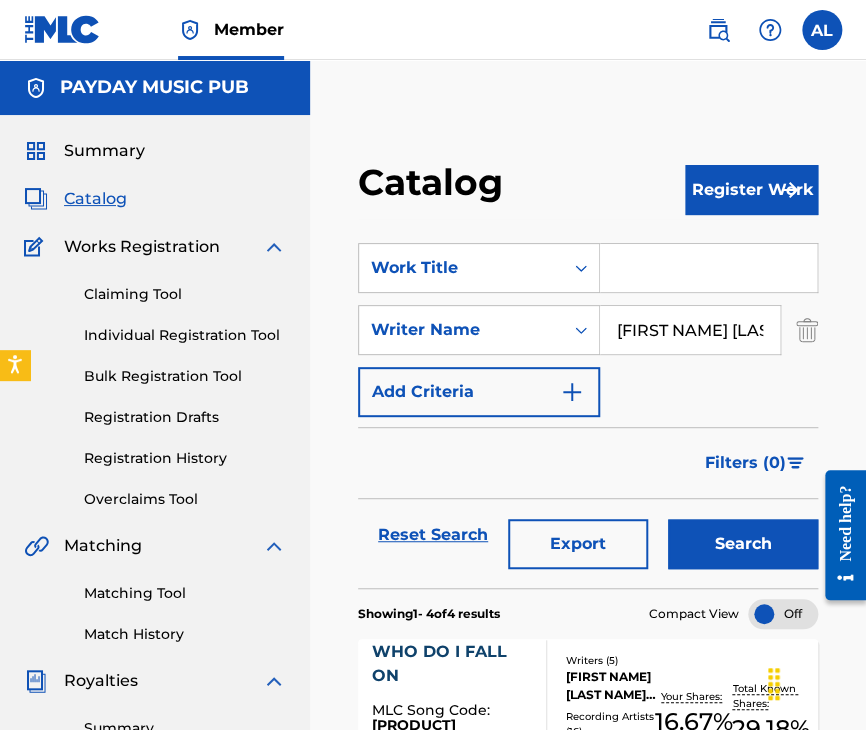 click on "[FIRST NAME] [LAST NAME]" at bounding box center (690, 330) 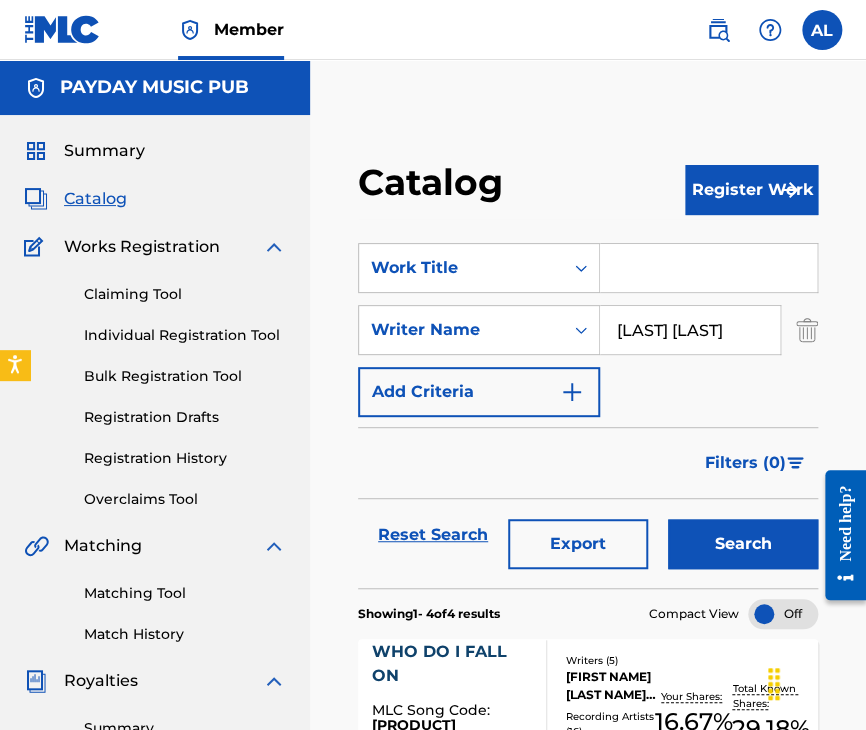 click on "Search" at bounding box center (743, 544) 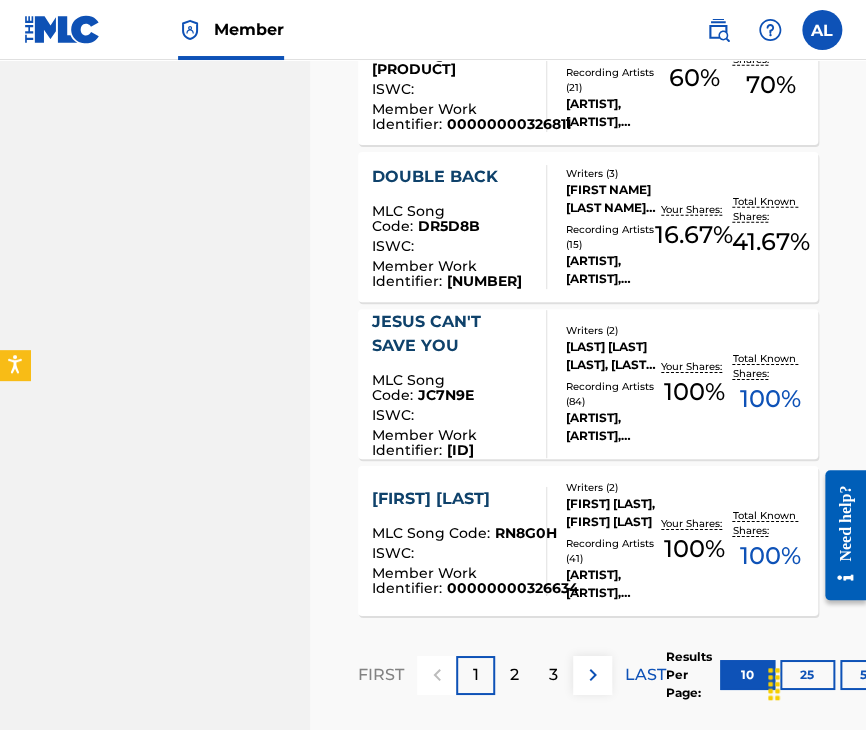scroll, scrollTop: 1646, scrollLeft: 0, axis: vertical 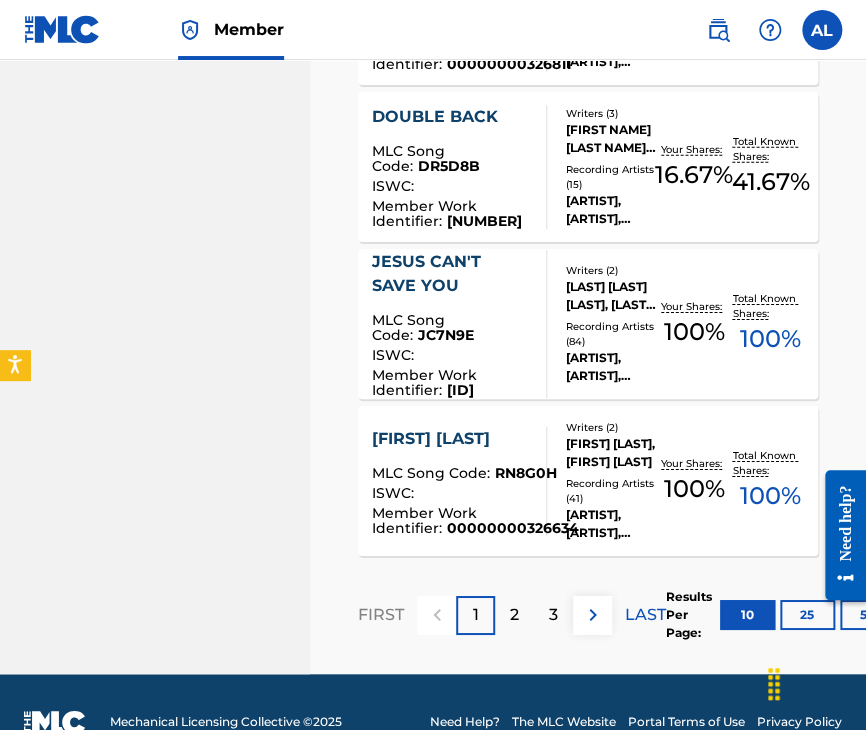 click on "50" at bounding box center [867, 615] 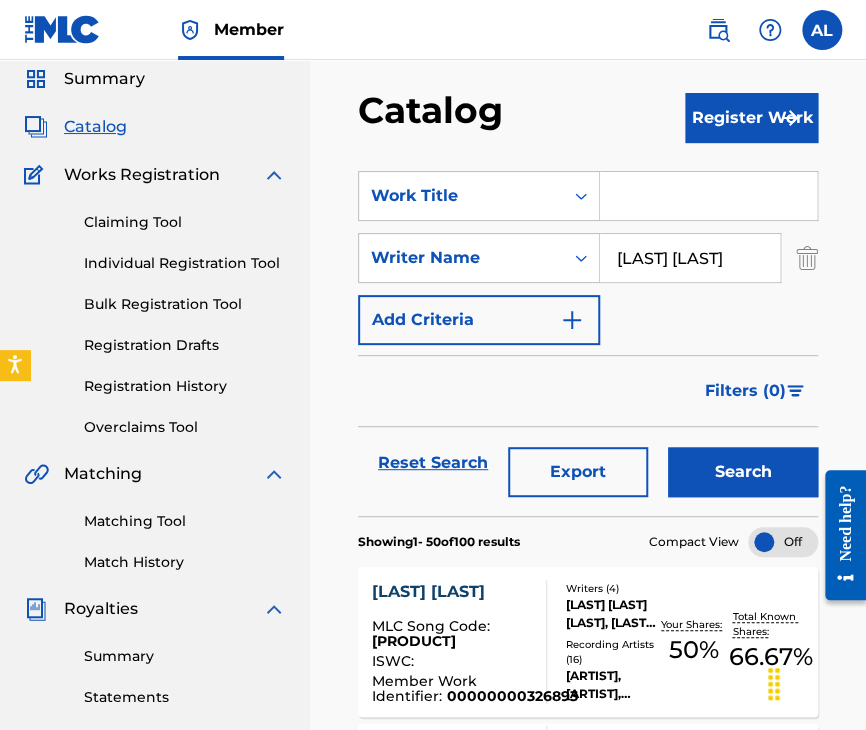 scroll, scrollTop: 64, scrollLeft: 0, axis: vertical 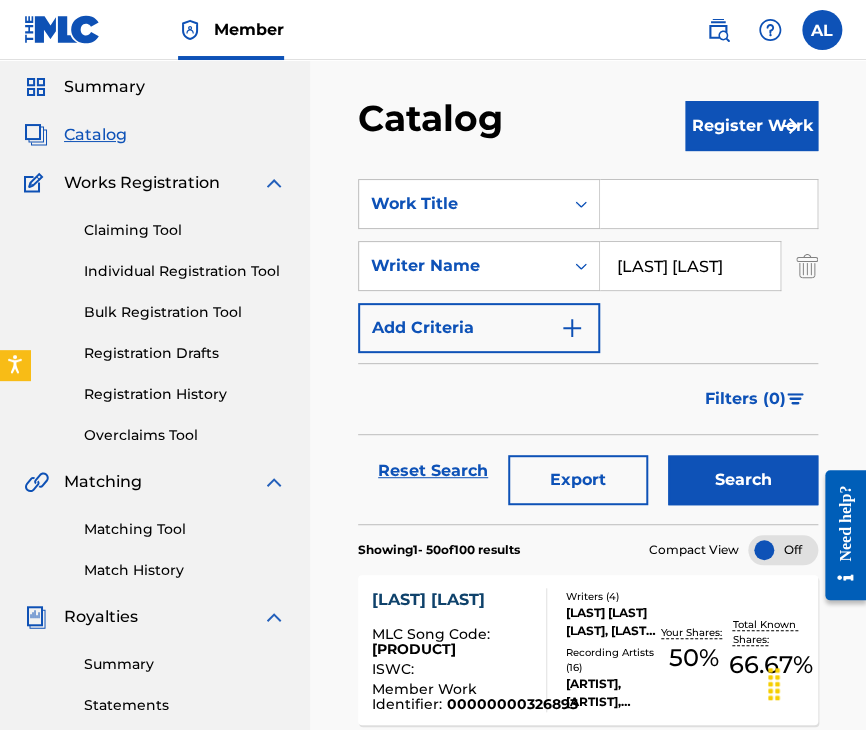 click on "[LAST] [LAST]" at bounding box center (690, 266) 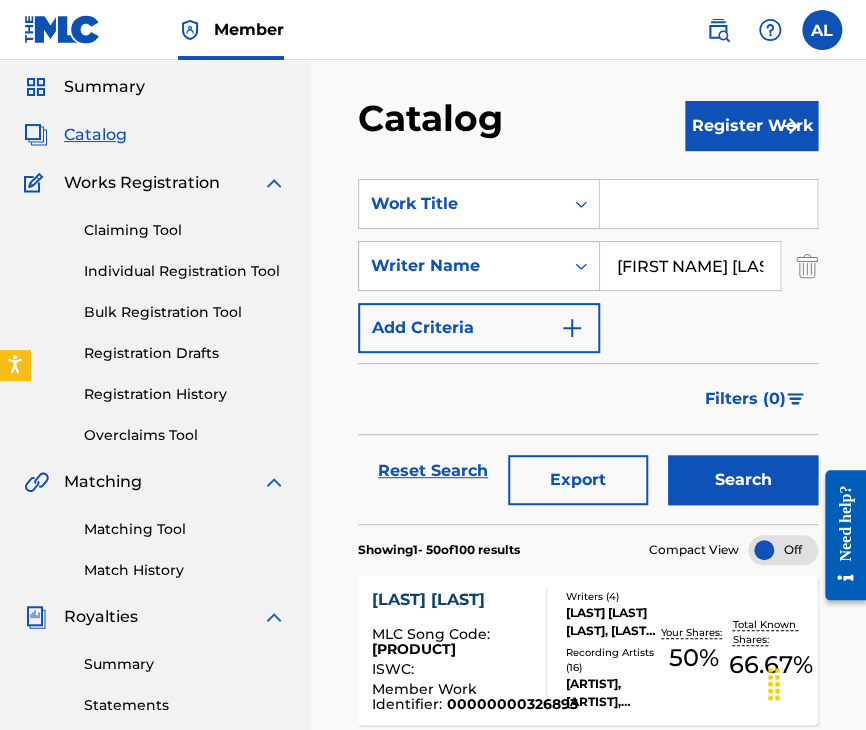 type on "[FIRST NAME] [LAST NAME]" 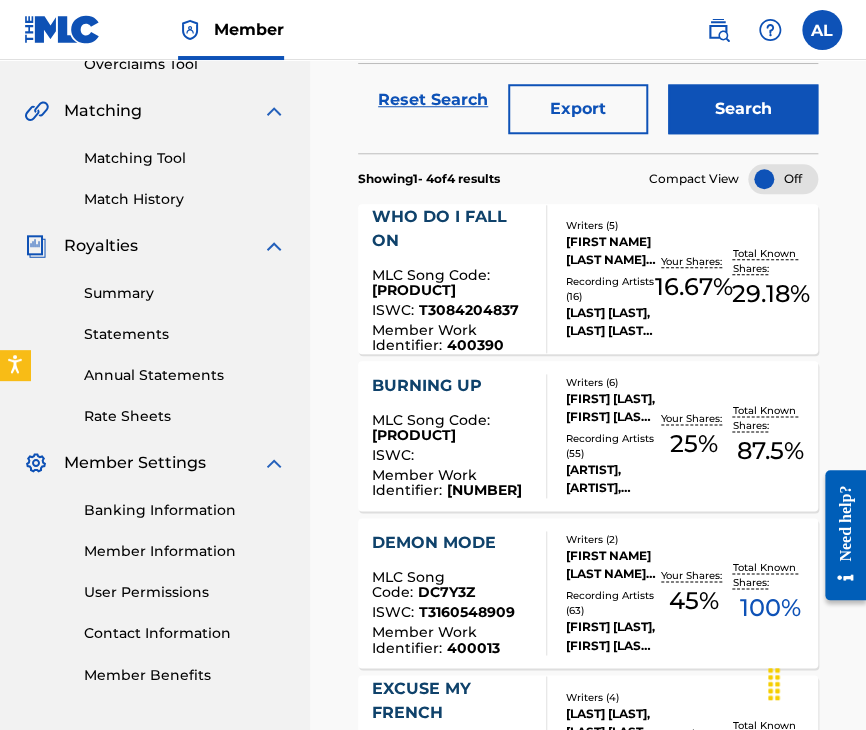 scroll, scrollTop: 720, scrollLeft: 0, axis: vertical 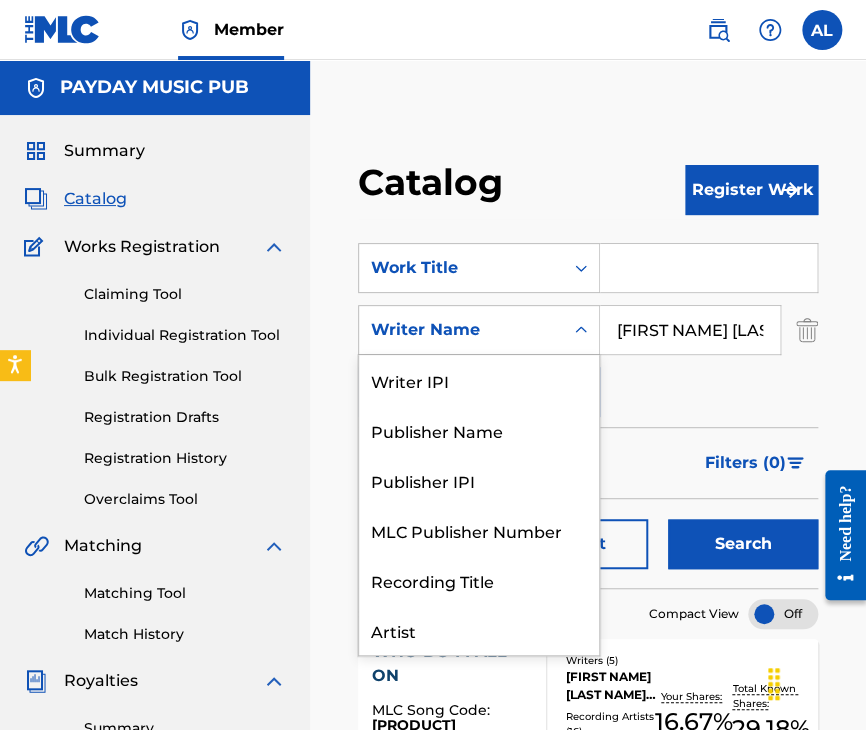 click on "Writer Name" at bounding box center (461, 330) 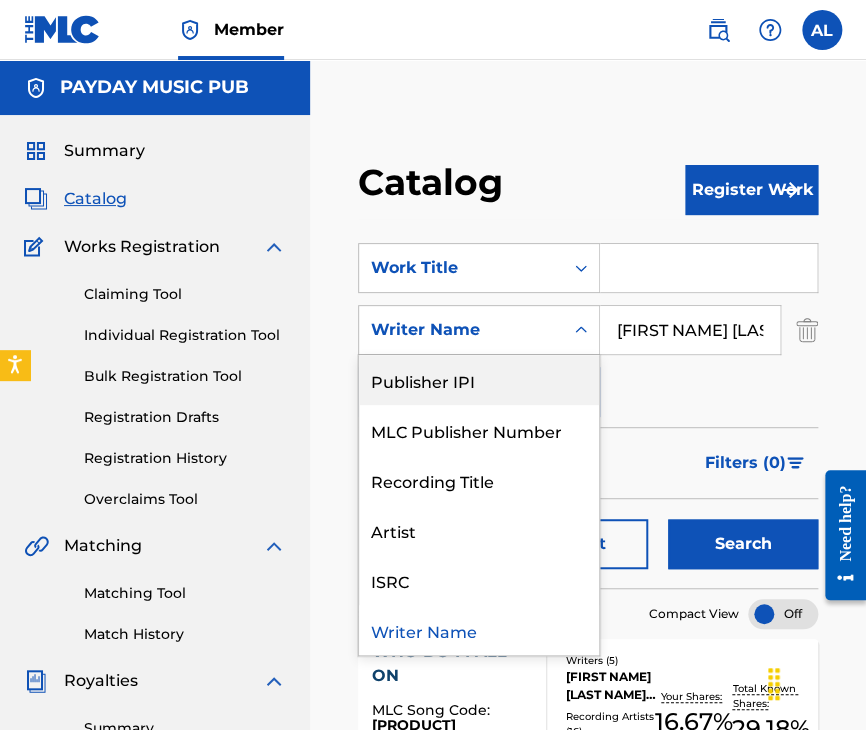scroll, scrollTop: 0, scrollLeft: 0, axis: both 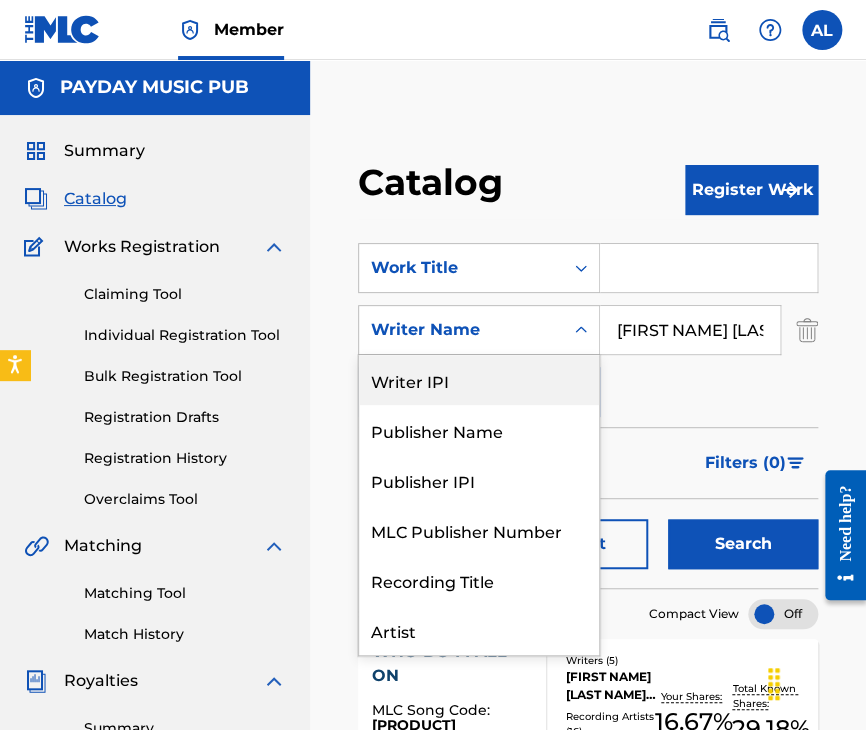 drag, startPoint x: 485, startPoint y: 401, endPoint x: 408, endPoint y: 377, distance: 80.65358 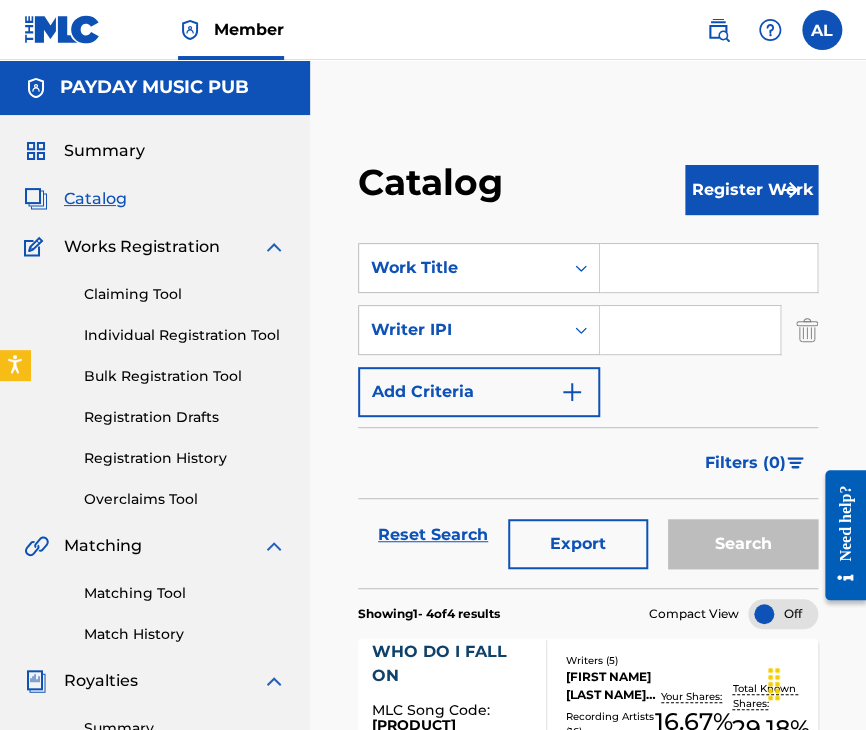click at bounding box center (690, 330) 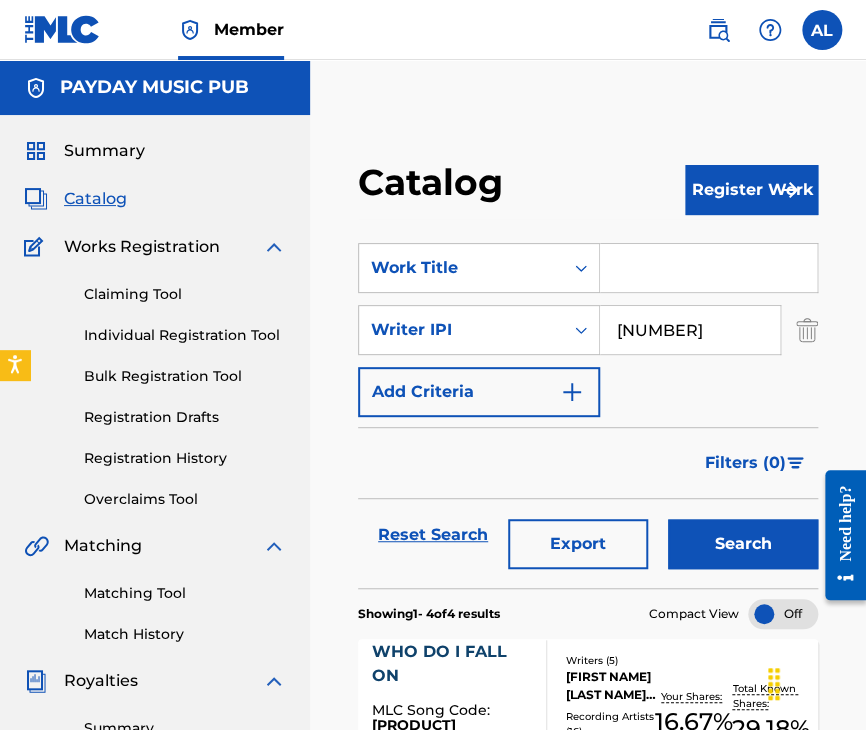 type on "[NUMBER]" 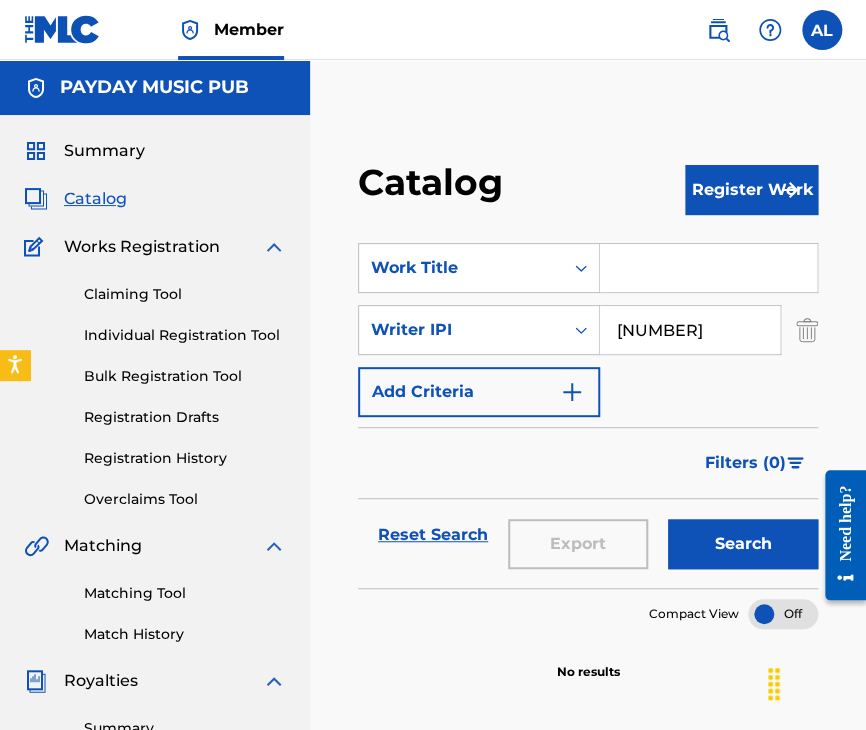 click on "[NUMBER]" at bounding box center [690, 330] 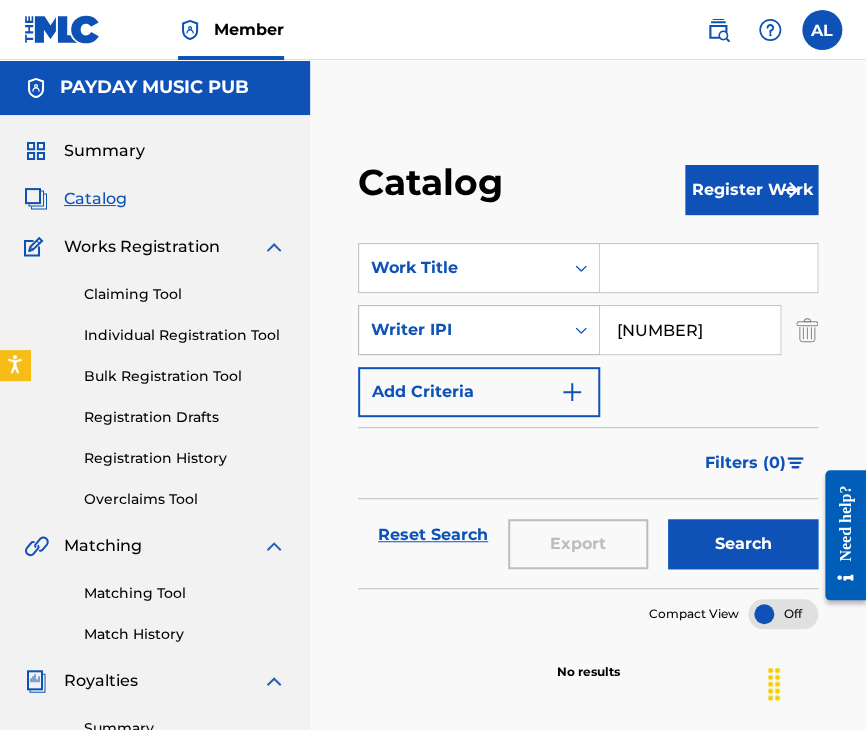click on "Writer IPI" at bounding box center (461, 330) 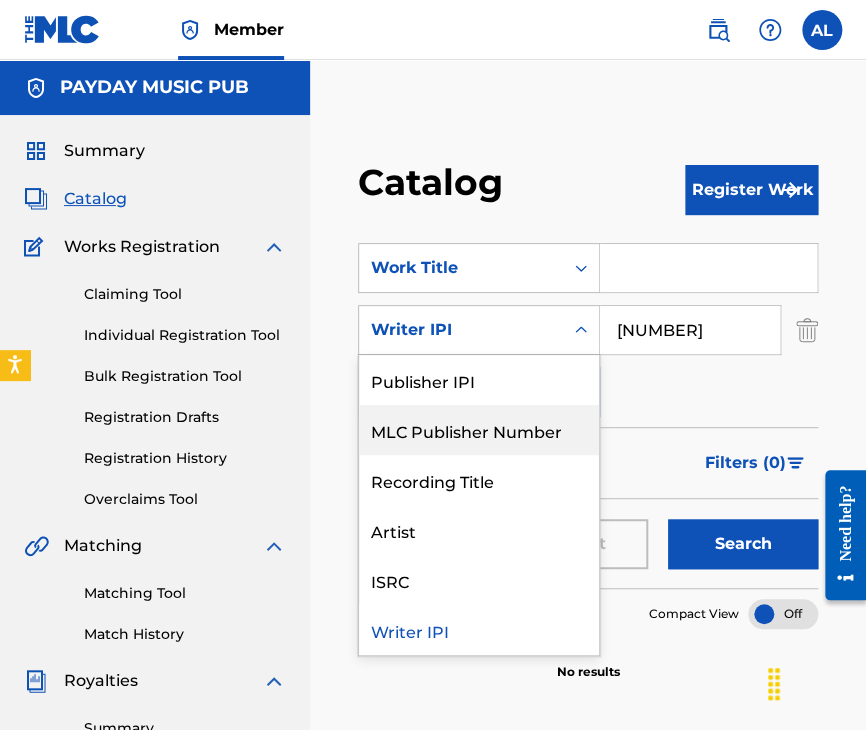 scroll, scrollTop: 0, scrollLeft: 0, axis: both 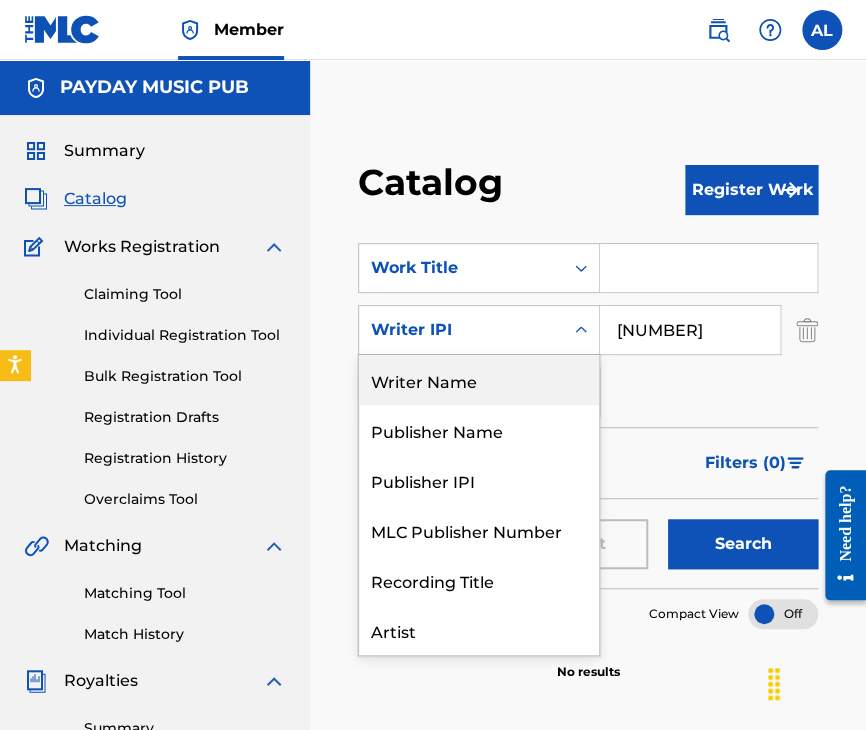 click on "Writer Name" at bounding box center [479, 380] 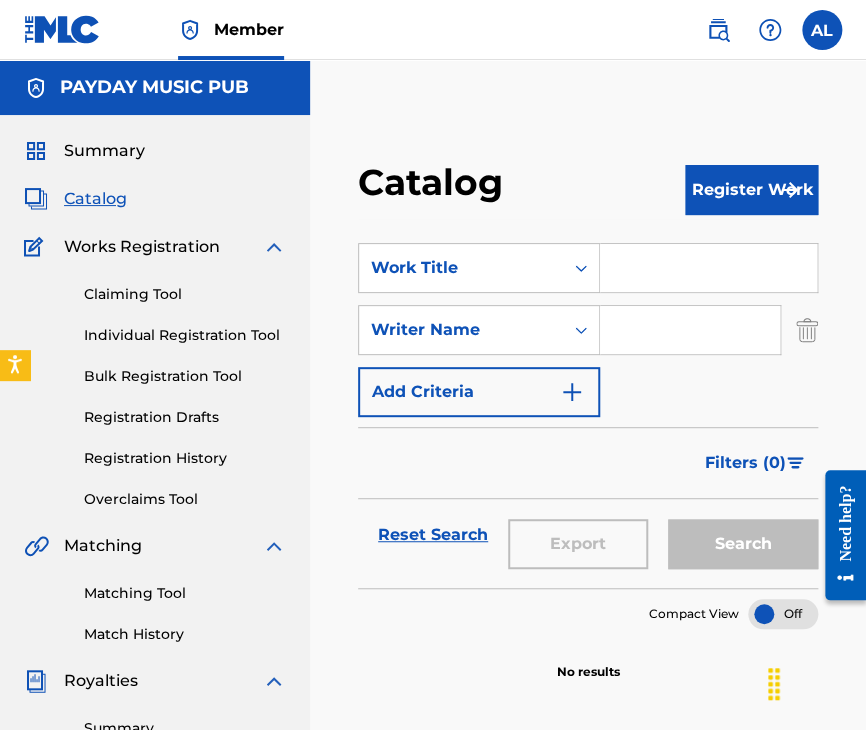 click at bounding box center (690, 330) 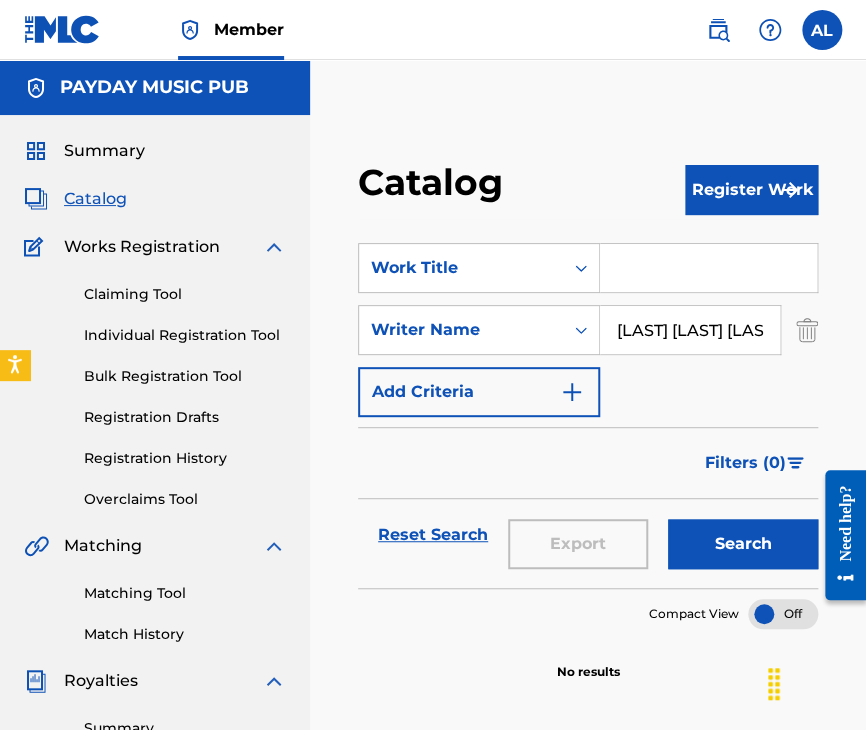 scroll, scrollTop: 0, scrollLeft: 32, axis: horizontal 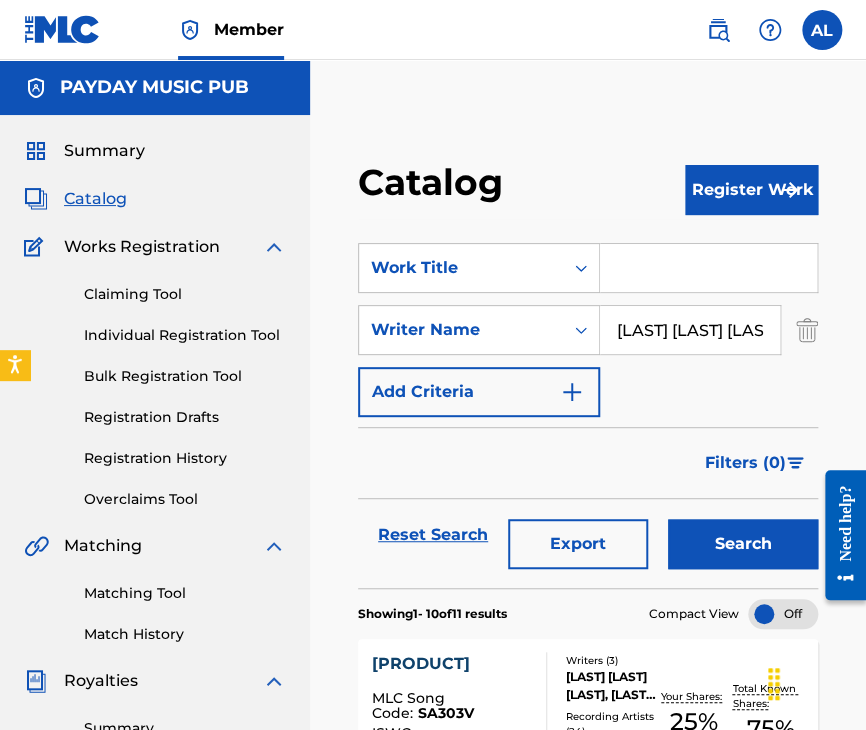 click on "[LAST] [LAST] [LAST]" at bounding box center [690, 330] 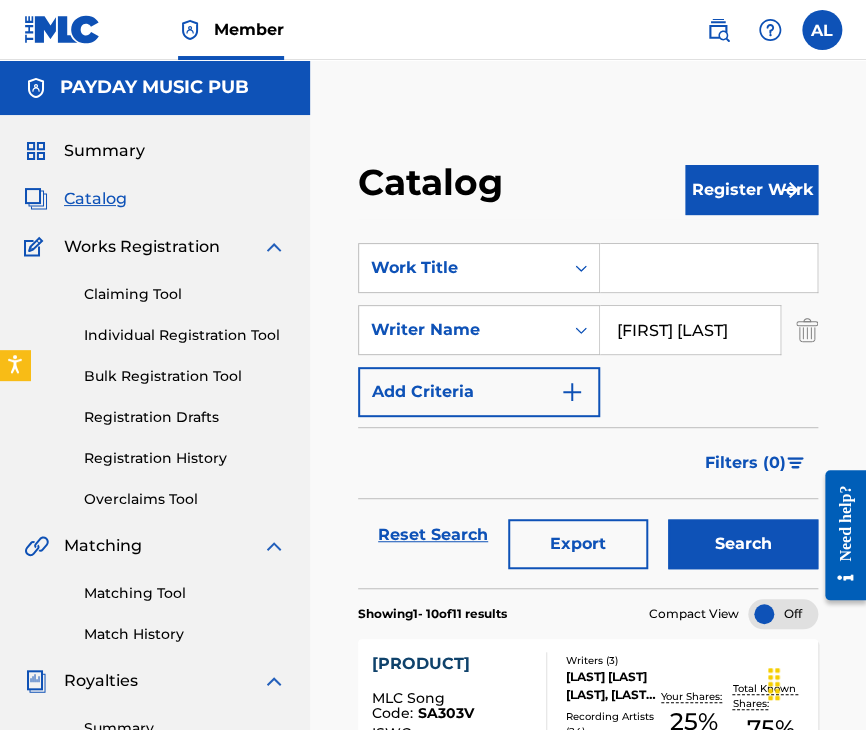 click on "Search" at bounding box center (743, 544) 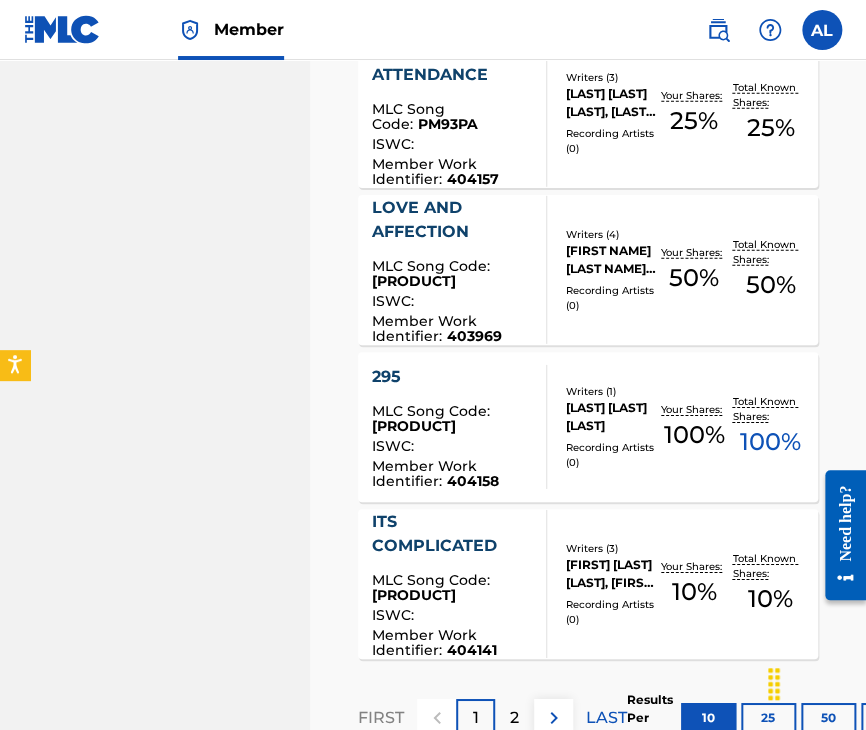 scroll, scrollTop: 1639, scrollLeft: 0, axis: vertical 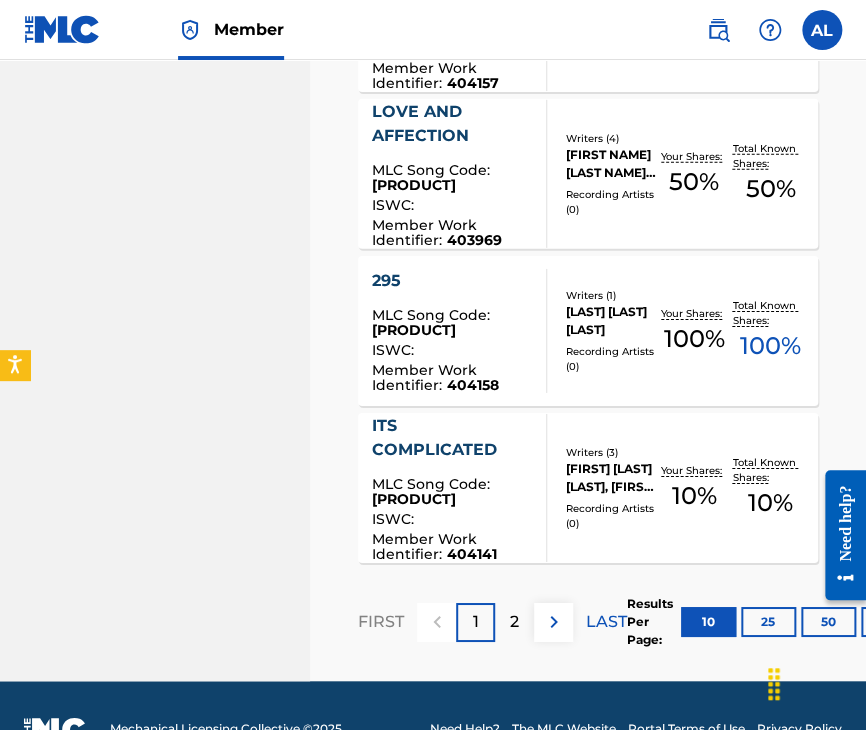 click on "50" at bounding box center [828, 622] 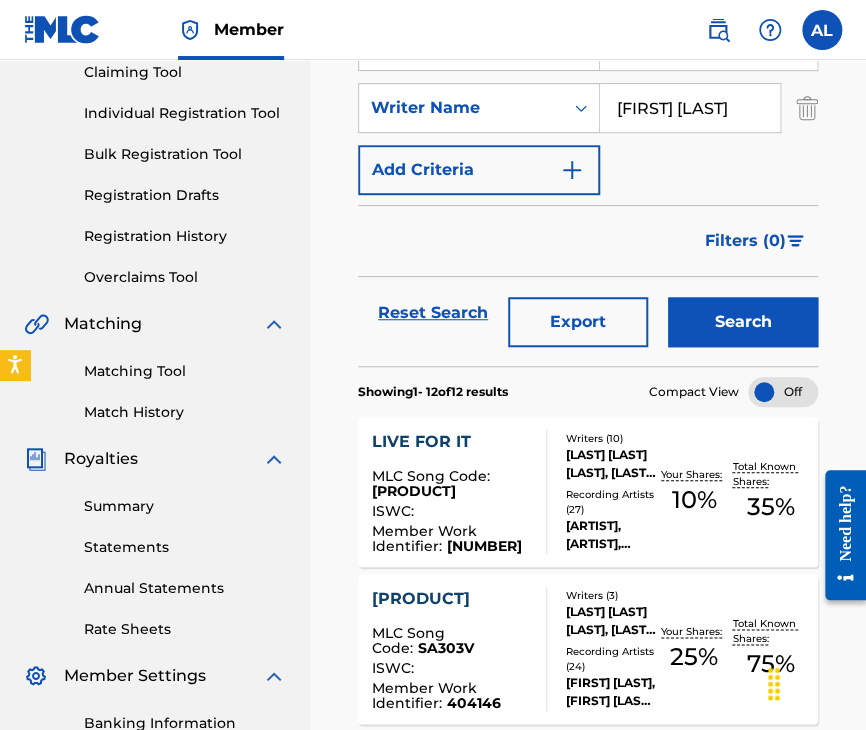 scroll, scrollTop: 223, scrollLeft: 0, axis: vertical 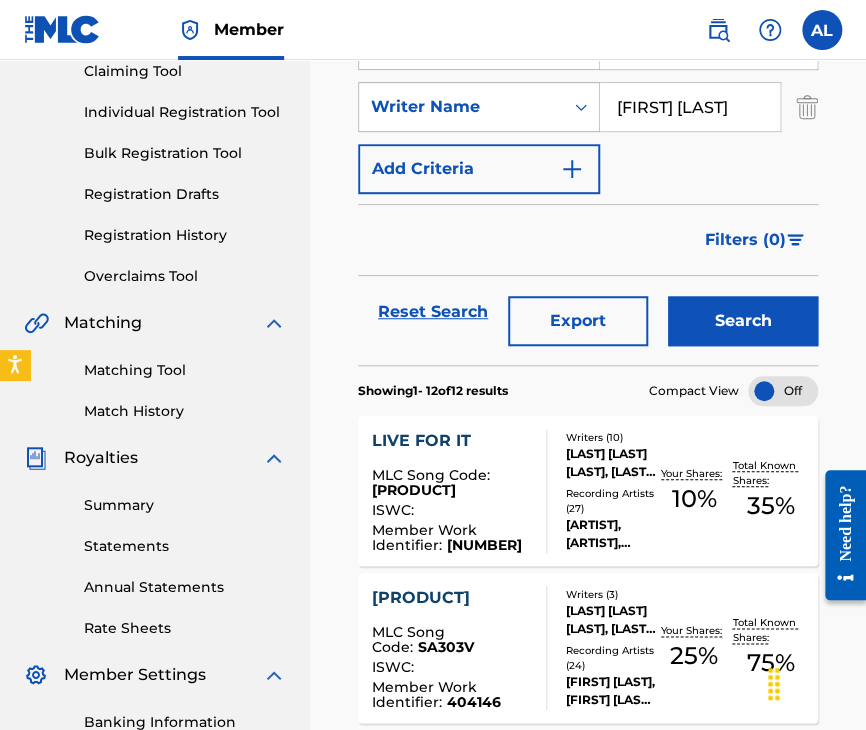 drag, startPoint x: 747, startPoint y: 98, endPoint x: 542, endPoint y: 87, distance: 205.2949 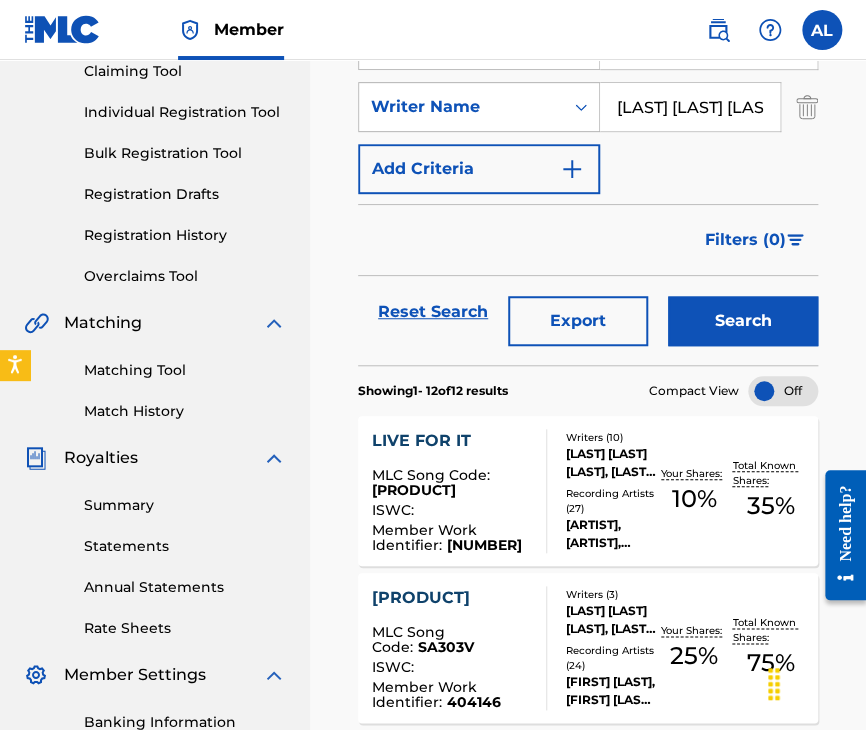 scroll, scrollTop: 0, scrollLeft: 32, axis: horizontal 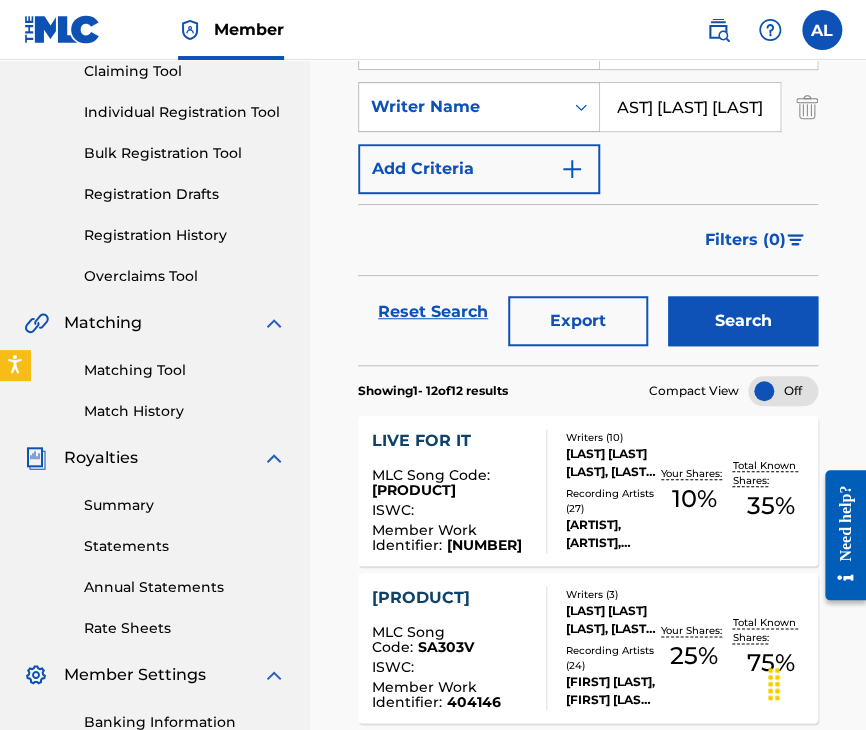 click on "Search" at bounding box center [743, 321] 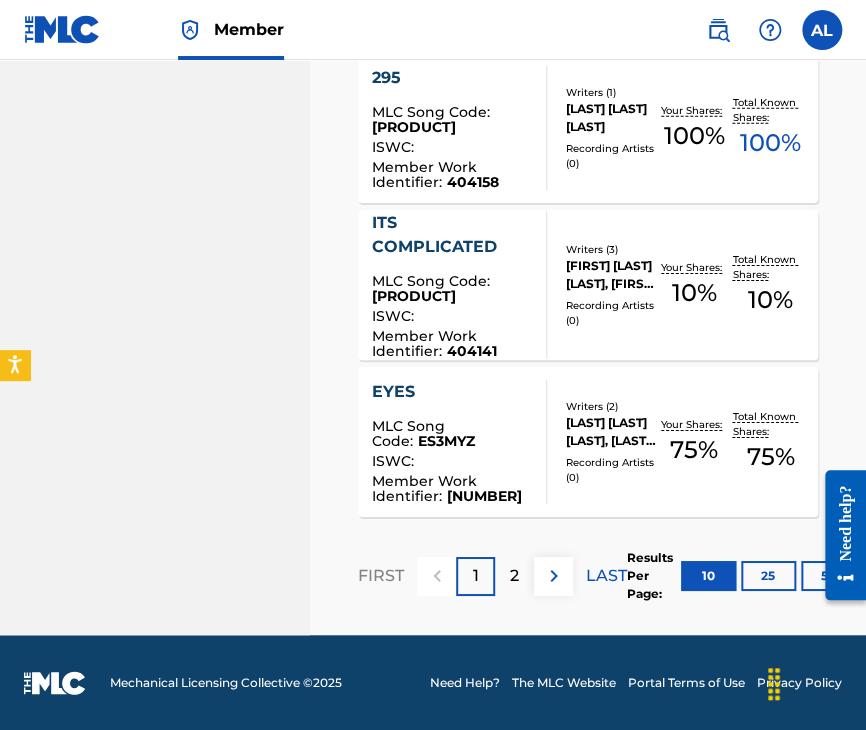 scroll, scrollTop: 1684, scrollLeft: 0, axis: vertical 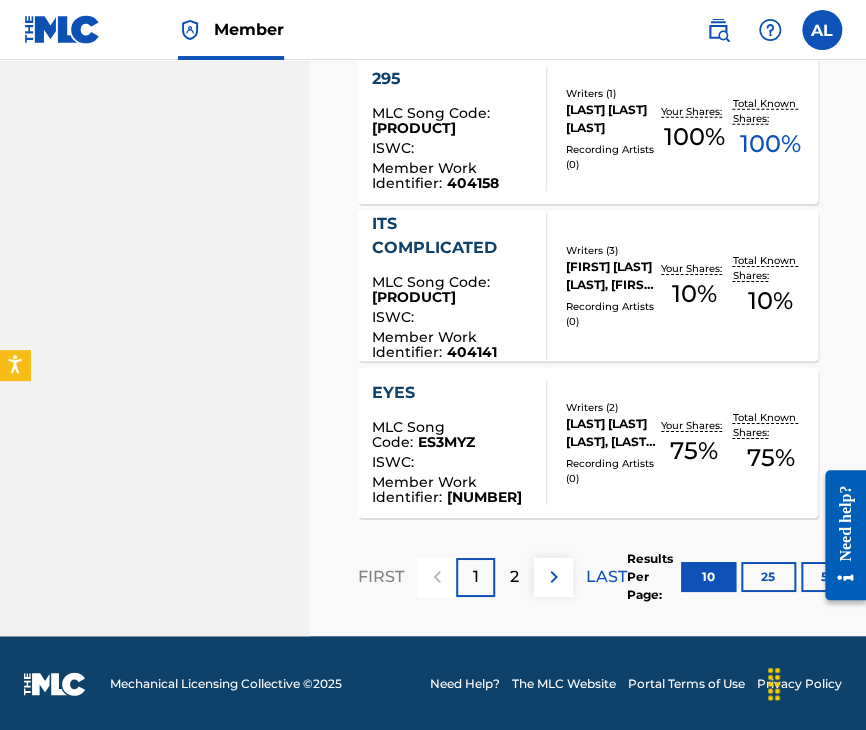 click on "50" at bounding box center [828, 577] 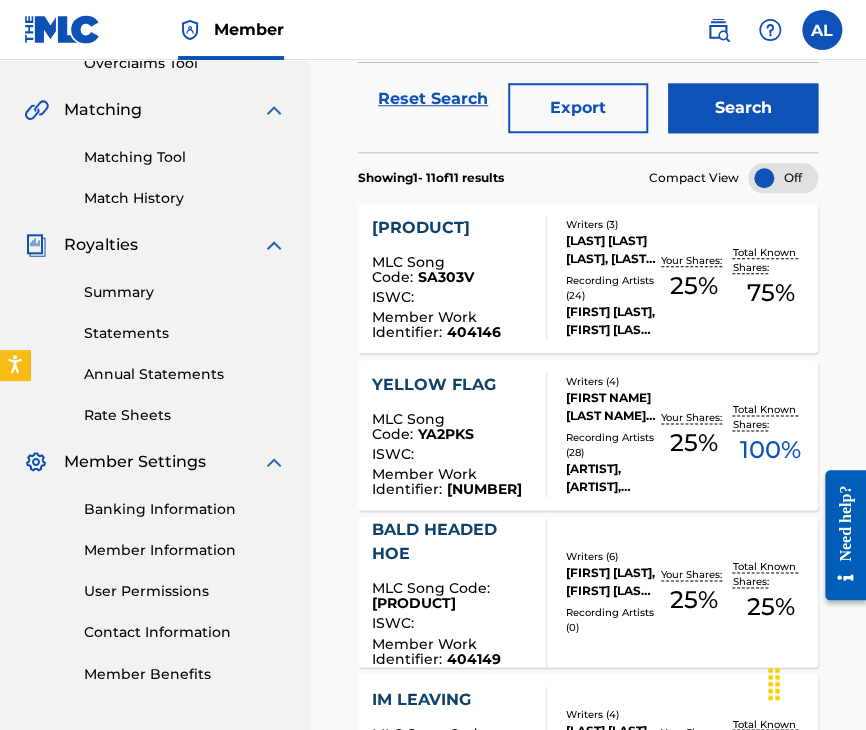 scroll, scrollTop: 436, scrollLeft: 0, axis: vertical 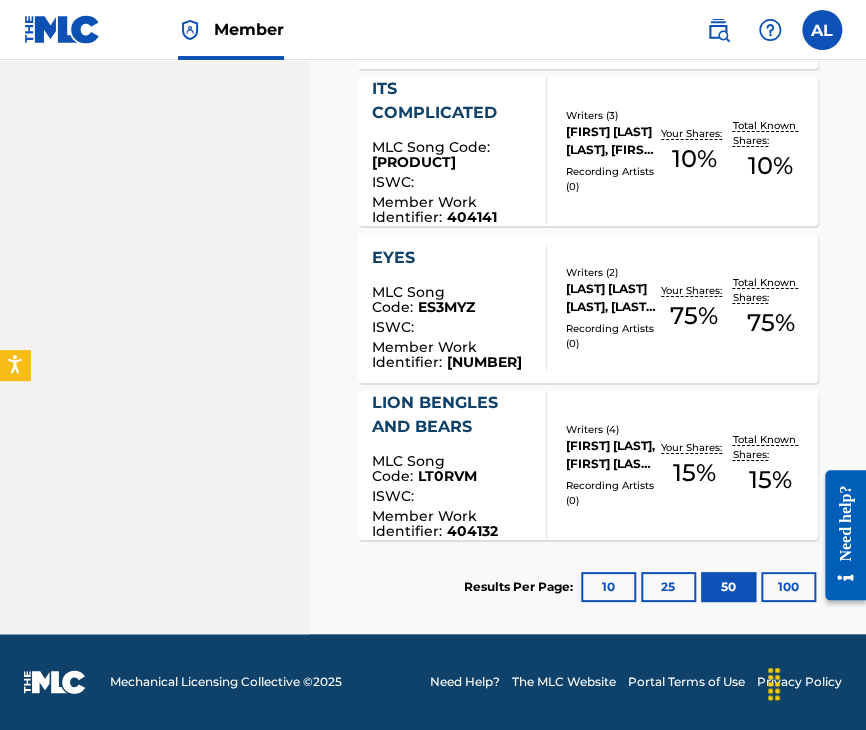 click on "[PRODUCT] [PRODUCT] [PRODUCT] [PRODUCT] [PRODUCT] [PRODUCT] [PRODUCT] [PRODUCT] [PRODUCT] [PRODUCT] [PRODUCT] [PRODUCT] [PRODUCT] [PRODUCT] [PRODUCT] [PRODUCT] [PRODUCT] [PRODUCT] [PRODUCT] [PRODUCT]" at bounding box center (155, -563) 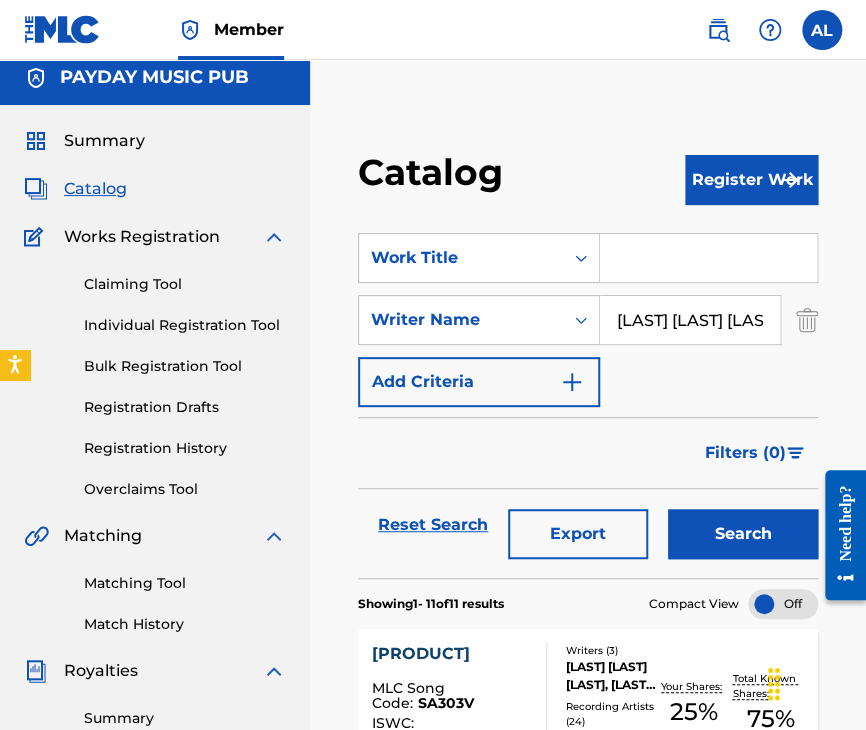 scroll, scrollTop: 0, scrollLeft: 0, axis: both 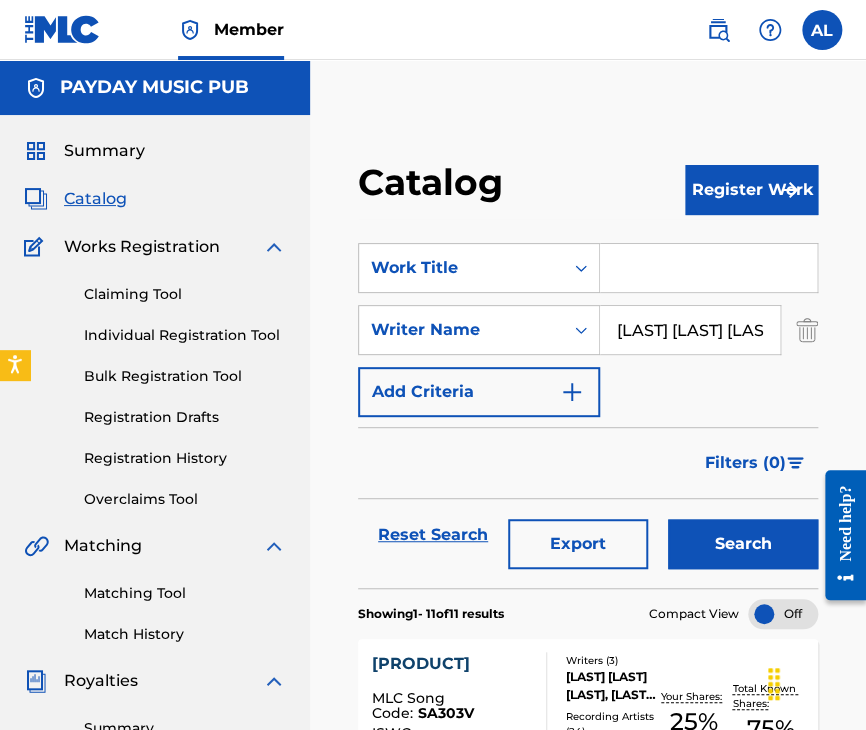 click on "[LAST] [LAST] [LAST]" at bounding box center [690, 330] 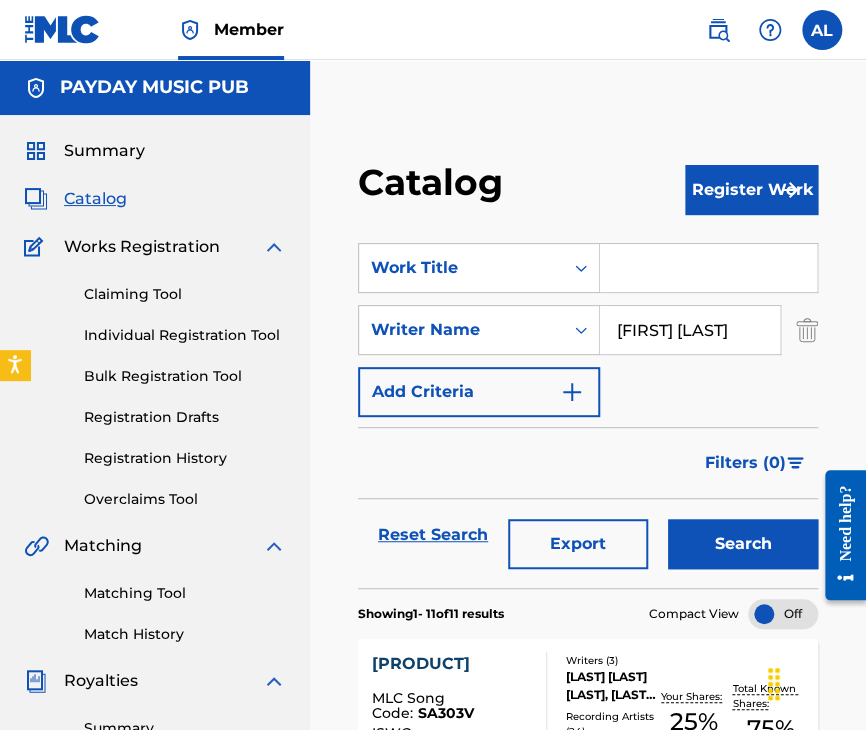click on "Search" at bounding box center [743, 544] 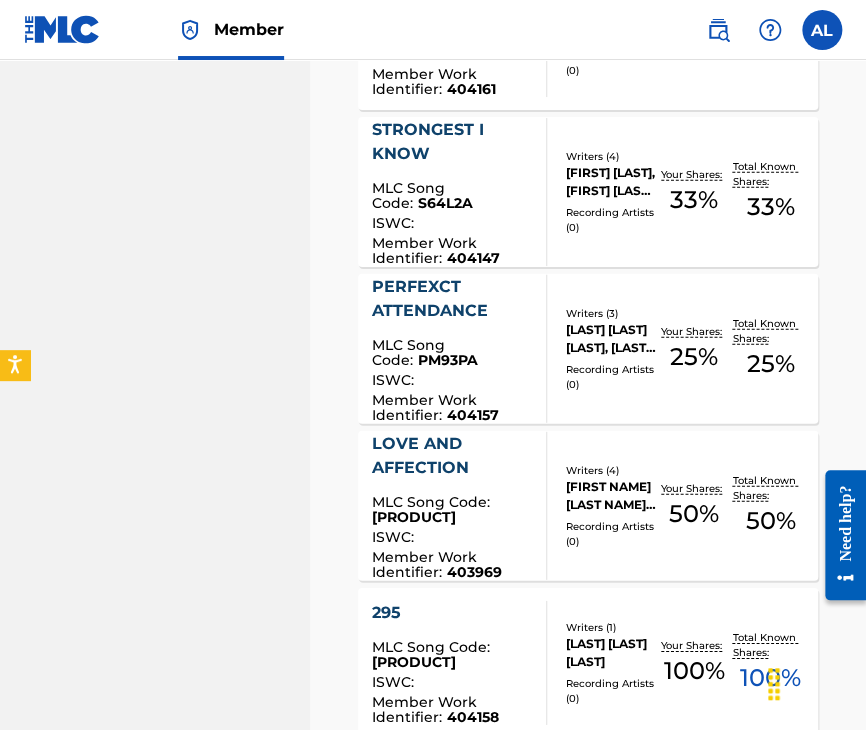 scroll, scrollTop: 1685, scrollLeft: 0, axis: vertical 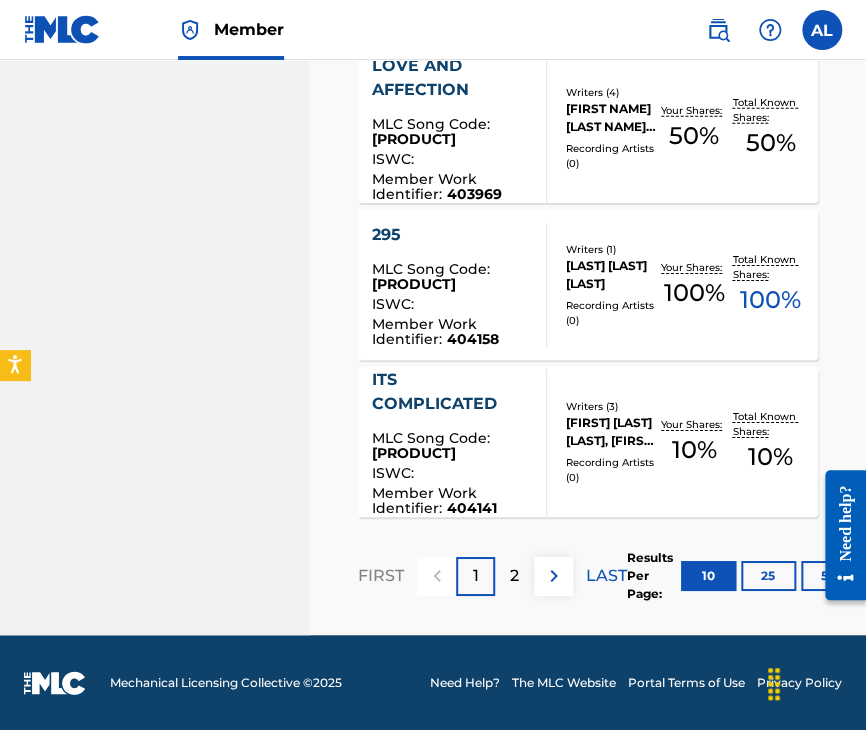 click on "25" at bounding box center (768, 576) 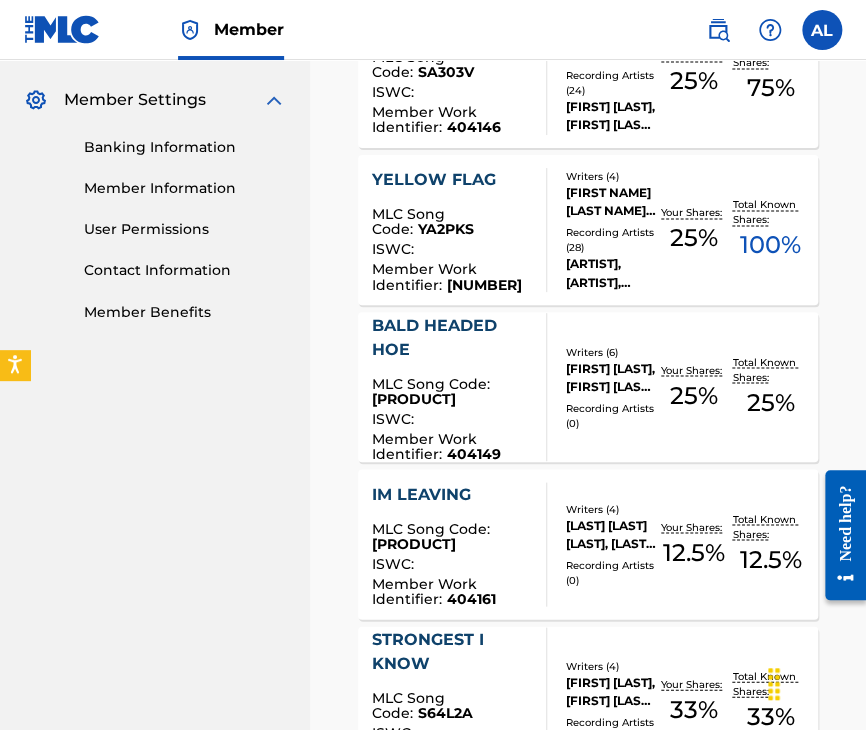 scroll, scrollTop: 0, scrollLeft: 0, axis: both 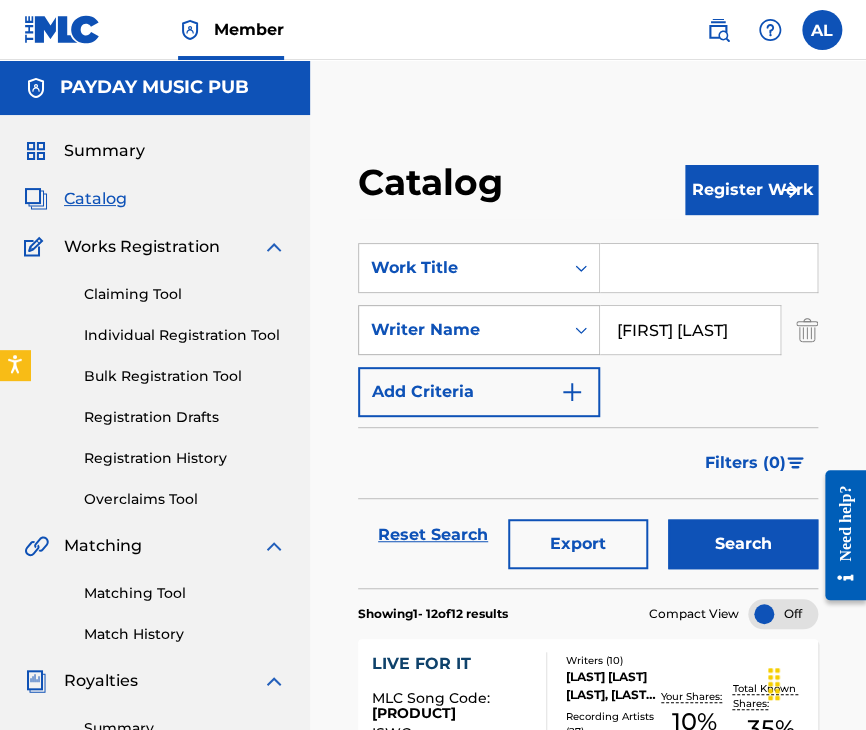 drag, startPoint x: 736, startPoint y: 327, endPoint x: 496, endPoint y: 308, distance: 240.75092 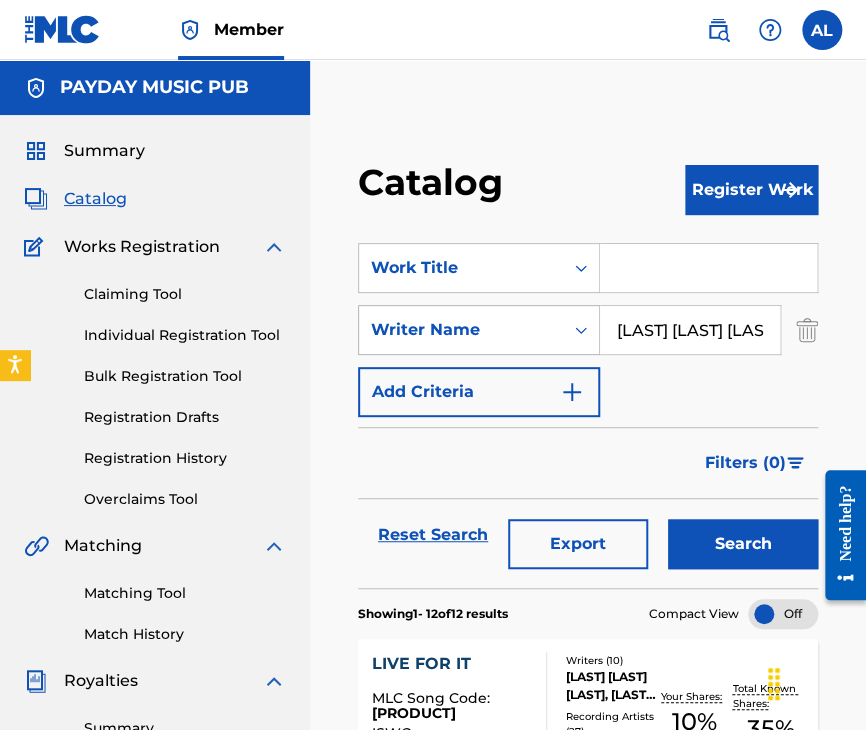 scroll, scrollTop: 0, scrollLeft: 32, axis: horizontal 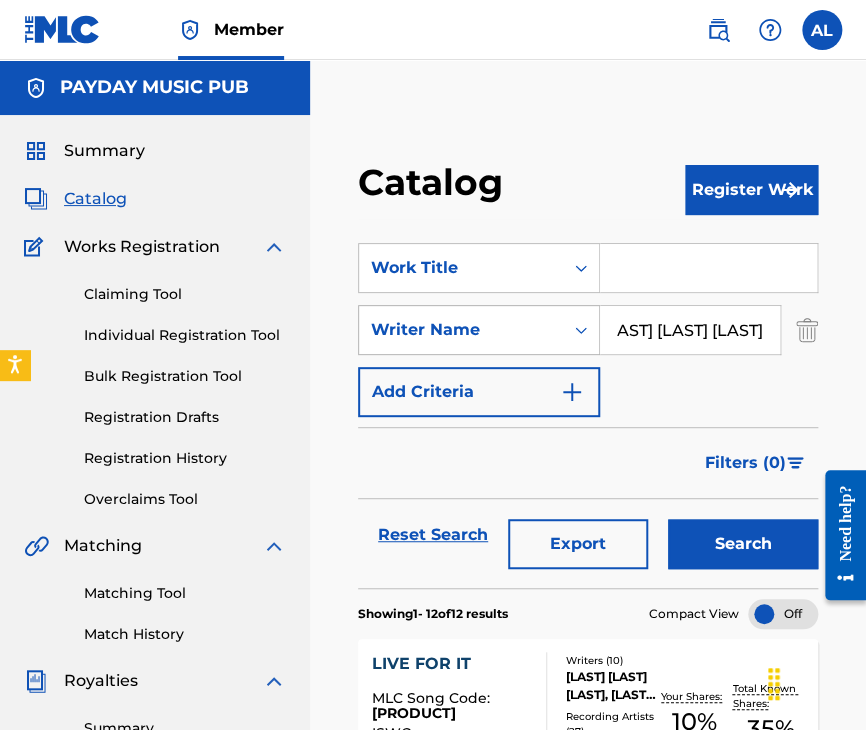 type on "[LAST] [LAST] [LAST]" 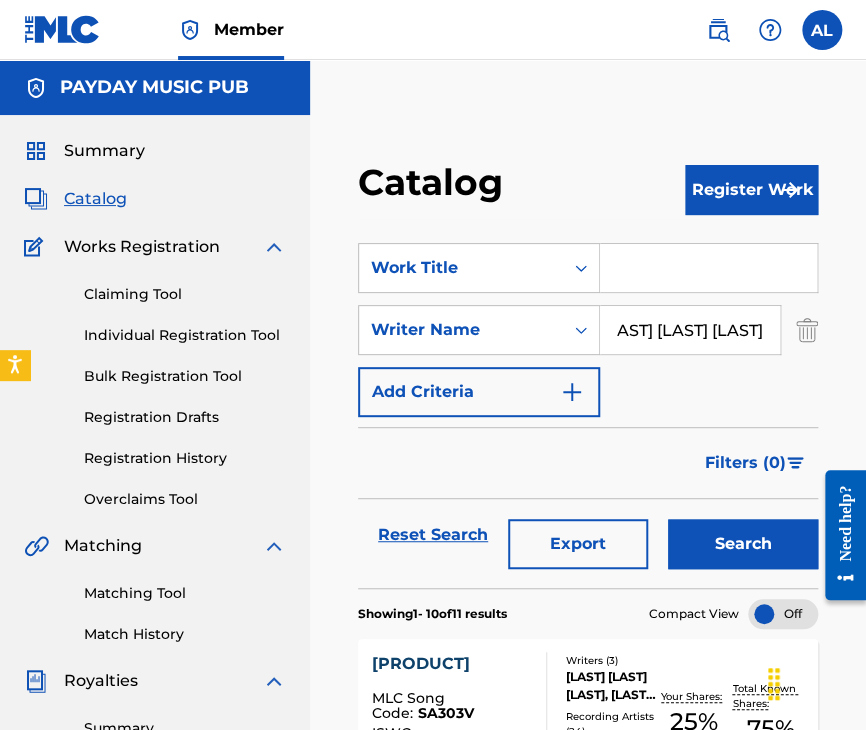 scroll, scrollTop: 0, scrollLeft: 0, axis: both 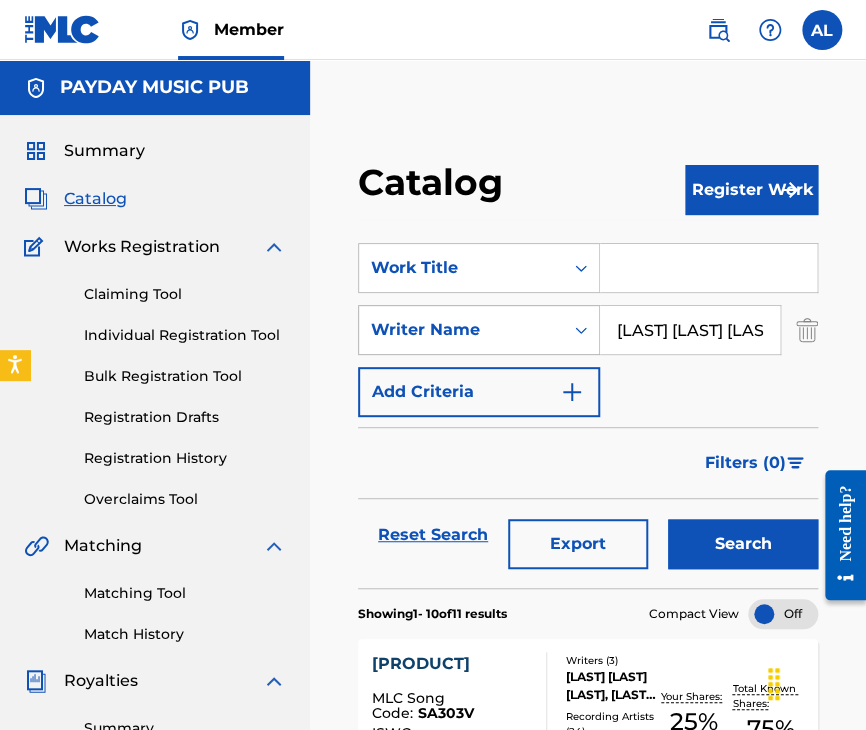 click on "Writer Name" at bounding box center [461, 330] 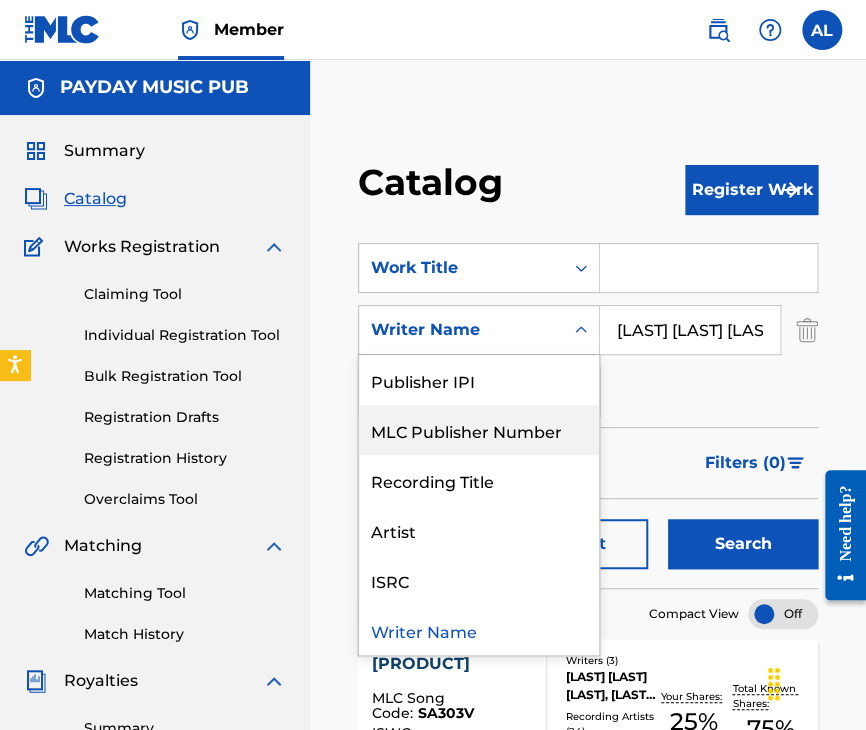 scroll, scrollTop: 0, scrollLeft: 0, axis: both 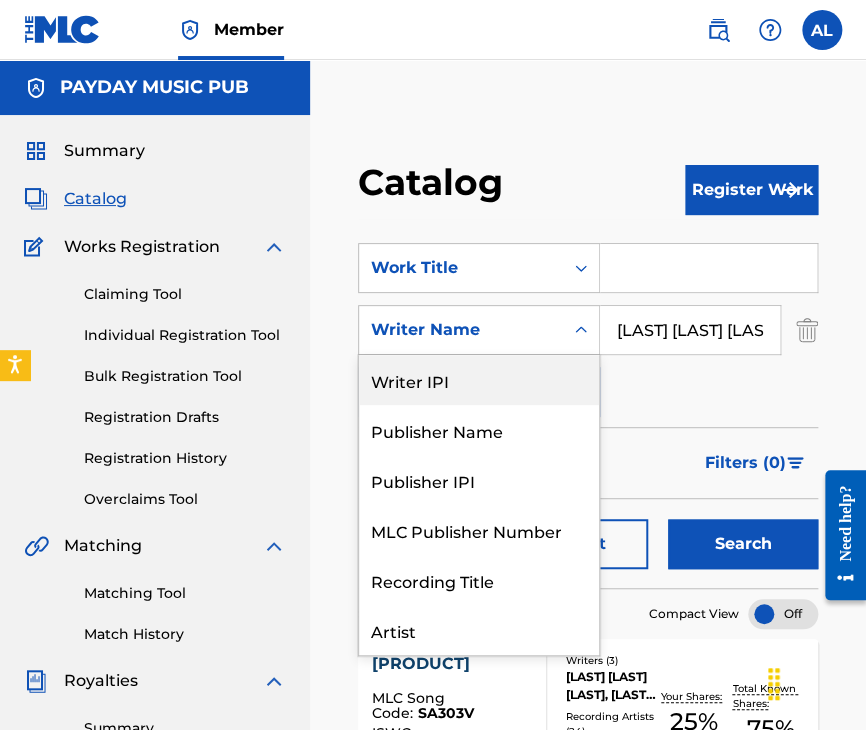 click on "Writer IPI" at bounding box center (479, 380) 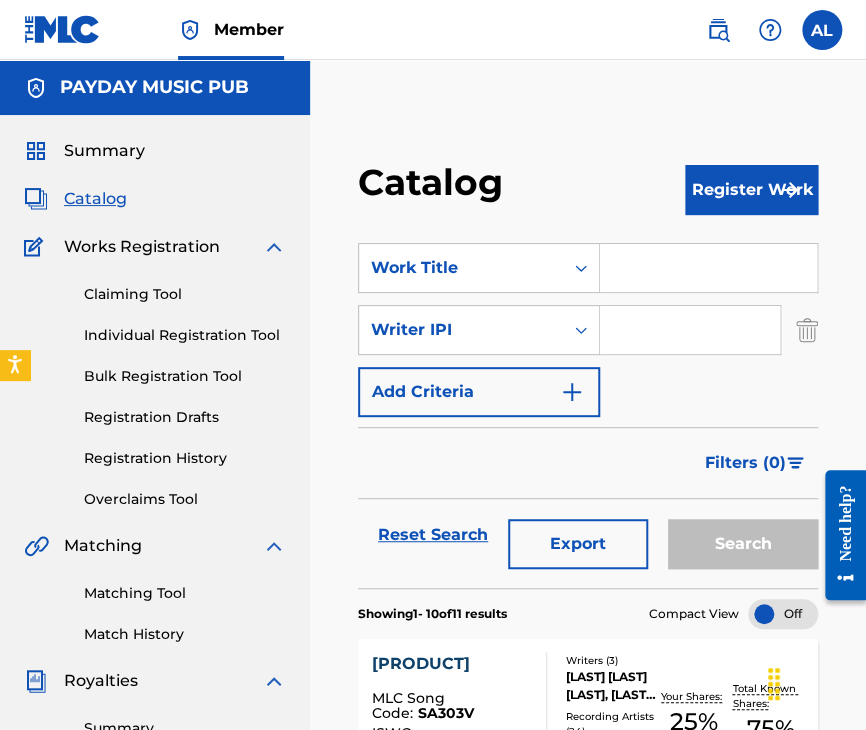 click at bounding box center [690, 330] 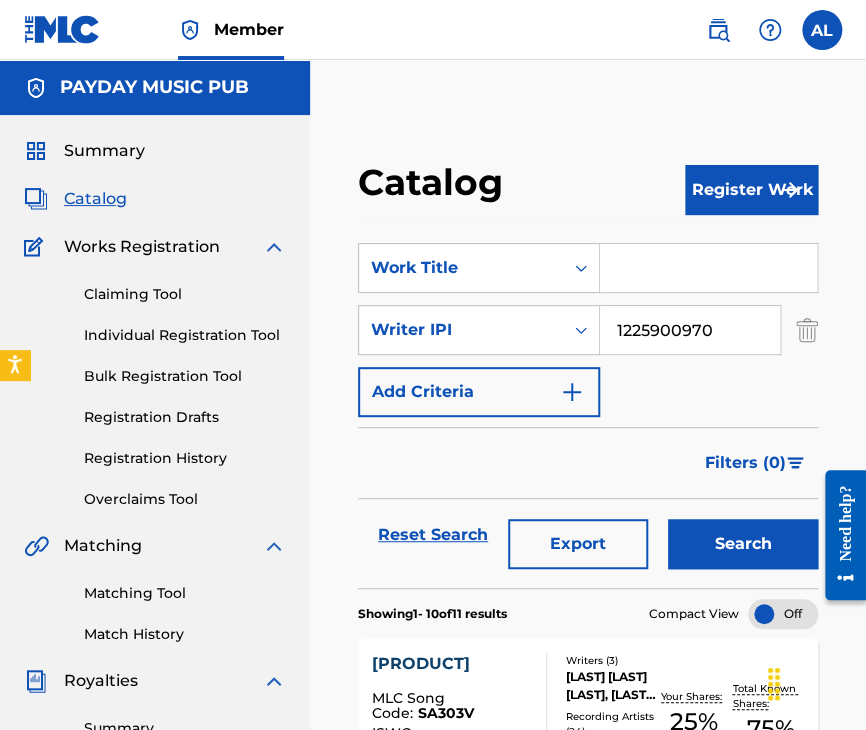 type on "1225900970" 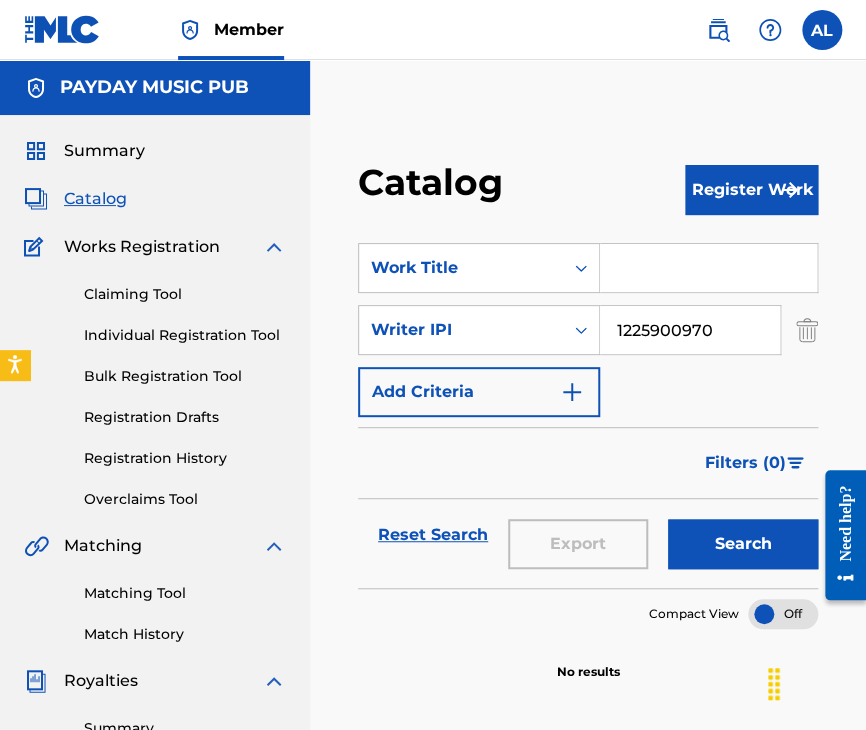 click on "1225900970" at bounding box center (690, 330) 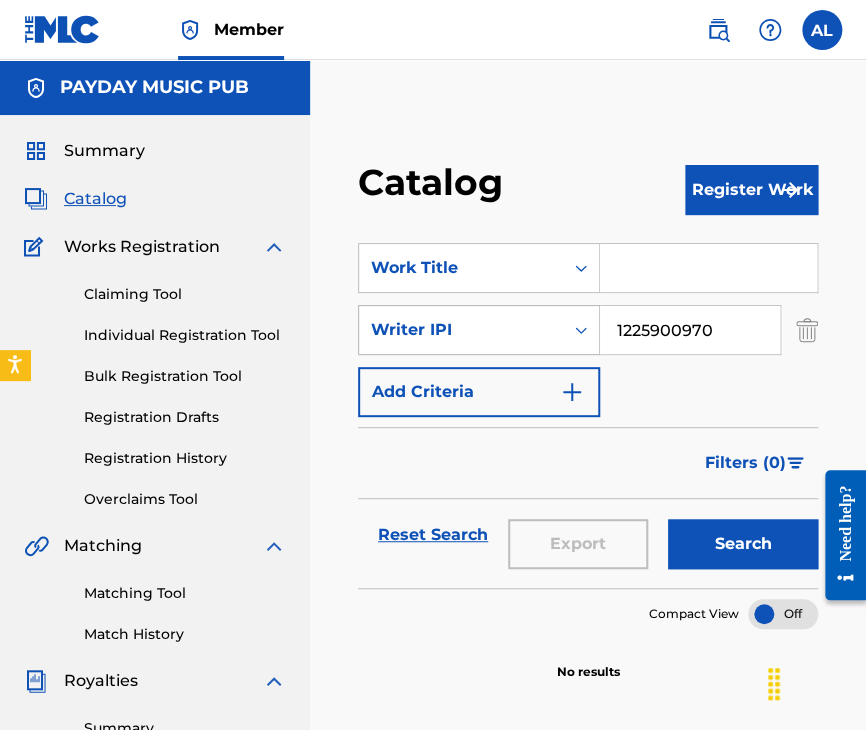 click on "Writer IPI" at bounding box center (461, 330) 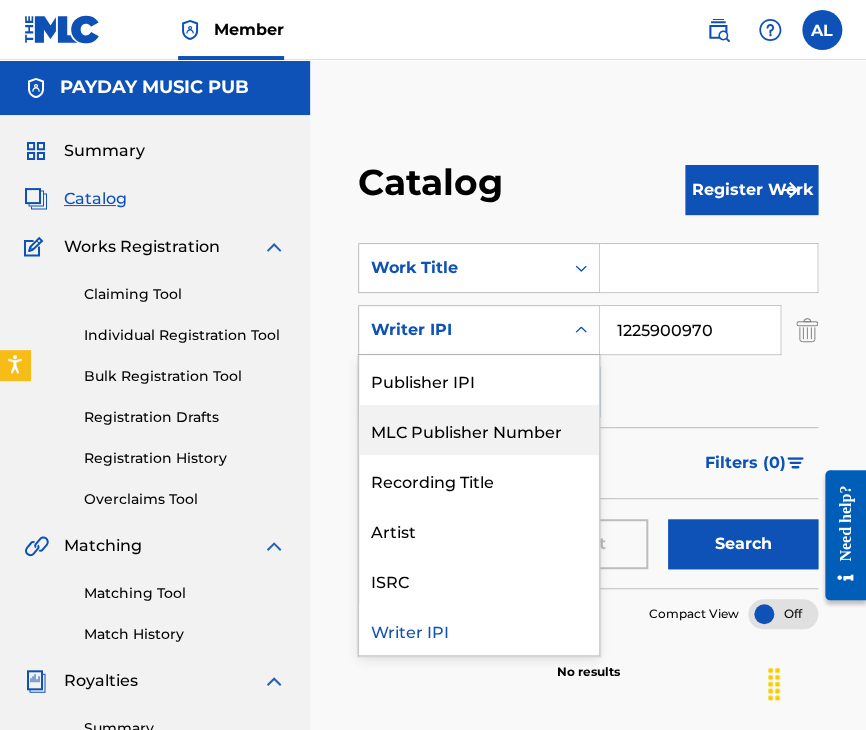 scroll, scrollTop: 0, scrollLeft: 0, axis: both 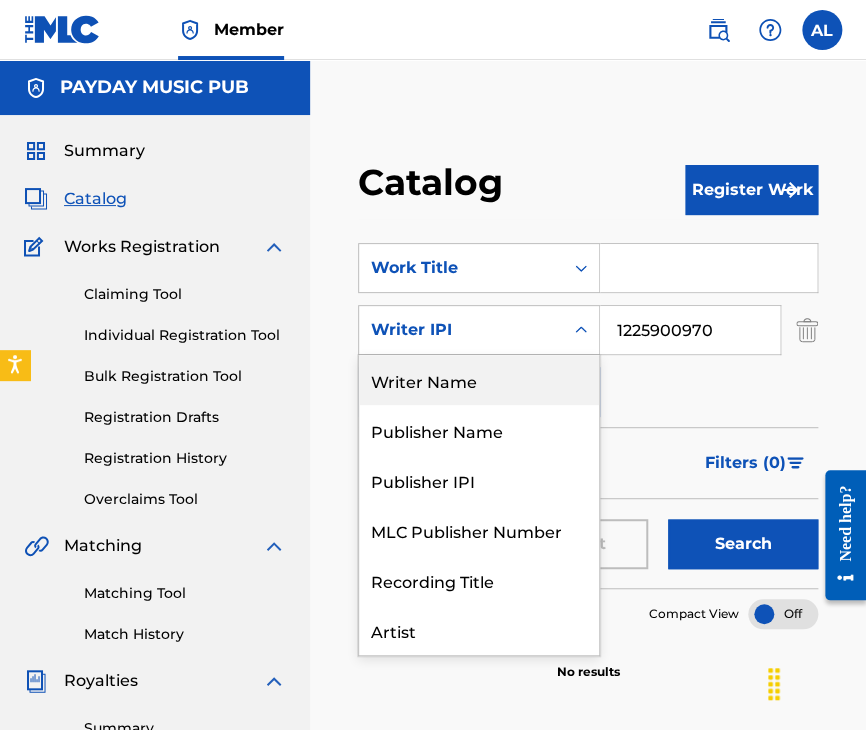 click on "Writer Name" at bounding box center (479, 380) 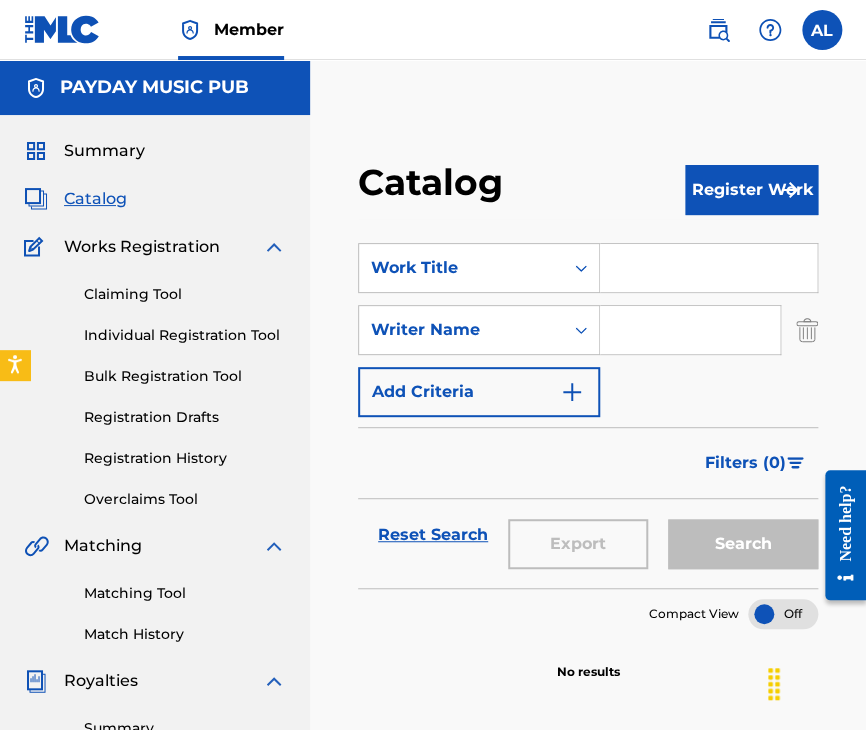 click at bounding box center (690, 330) 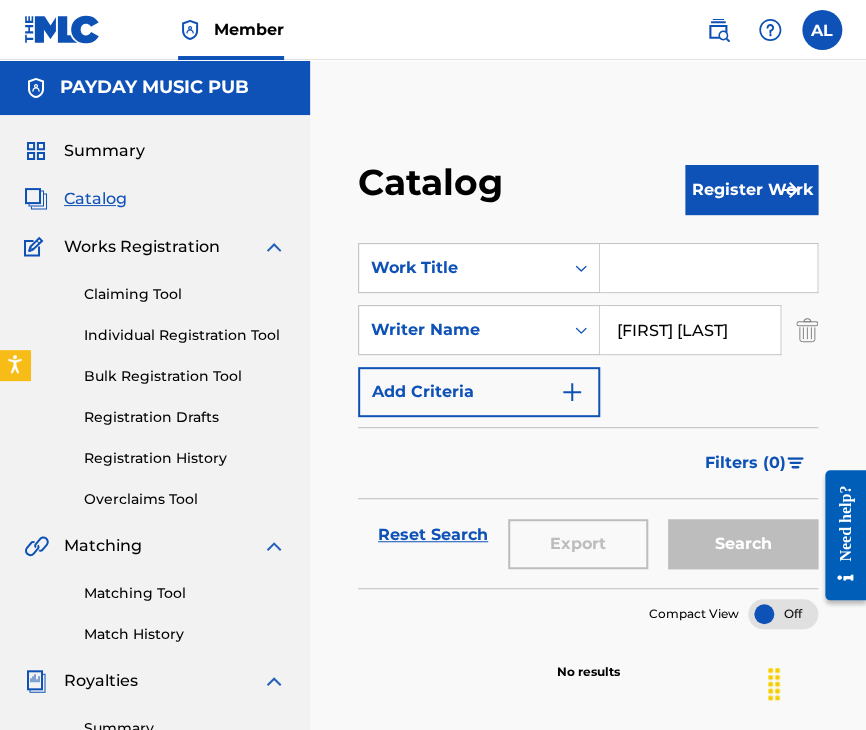 scroll, scrollTop: 0, scrollLeft: 33, axis: horizontal 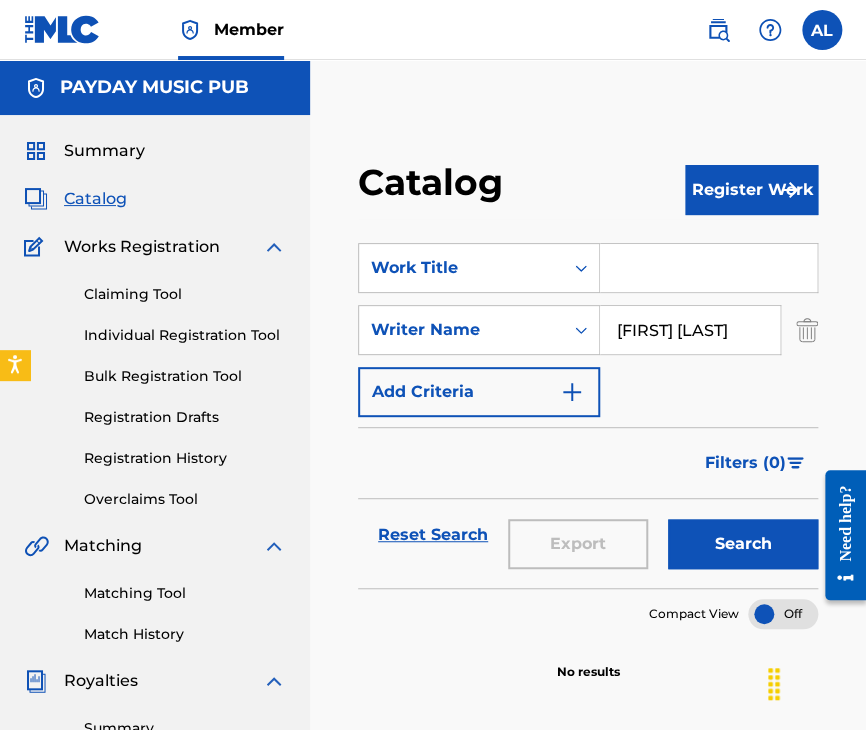 click on "Search" at bounding box center [743, 544] 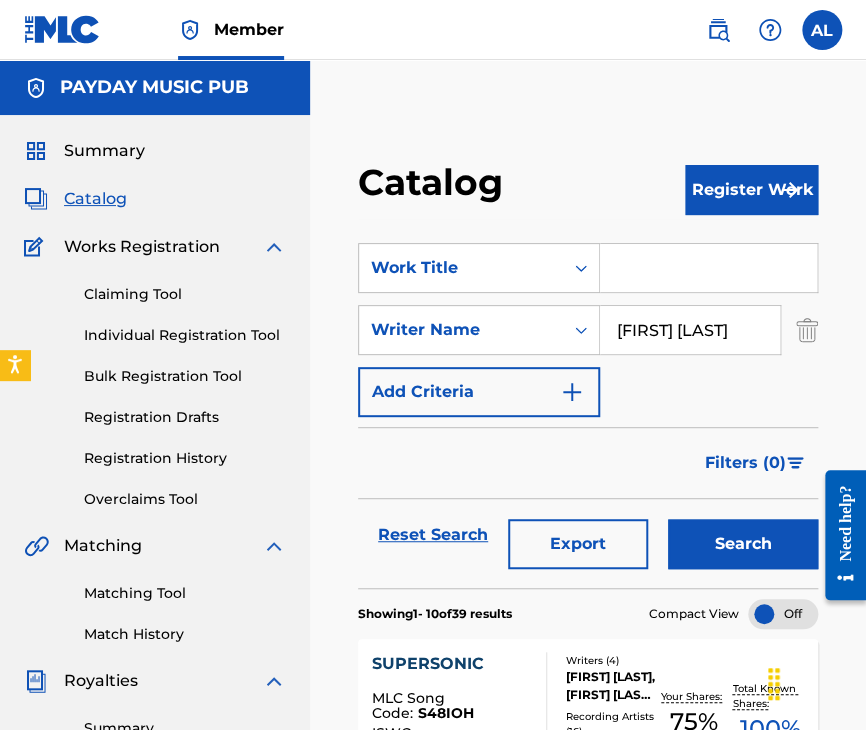 scroll, scrollTop: 0, scrollLeft: 0, axis: both 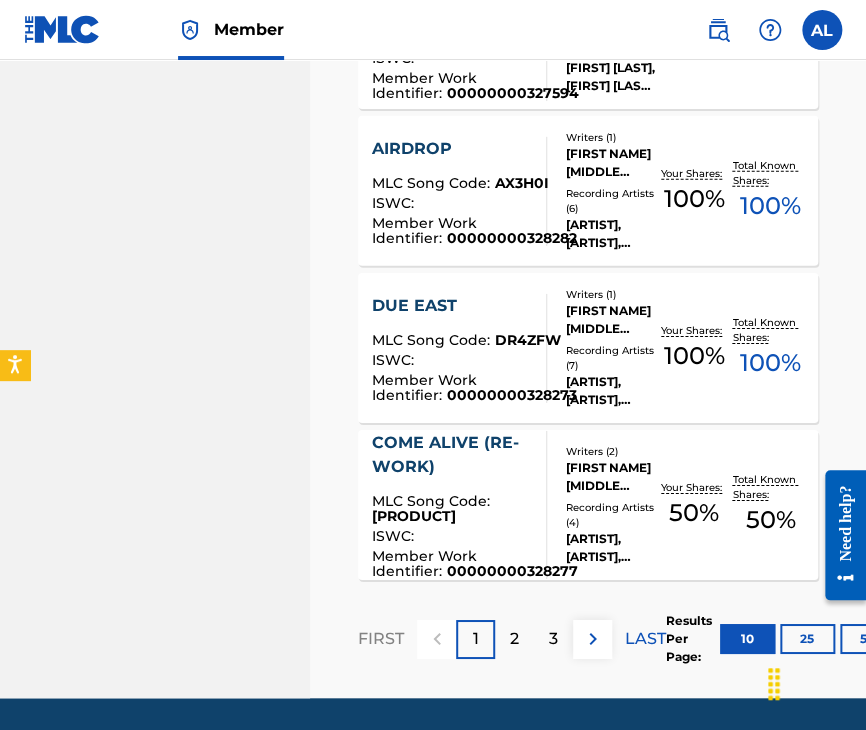 click on "50" at bounding box center [867, 639] 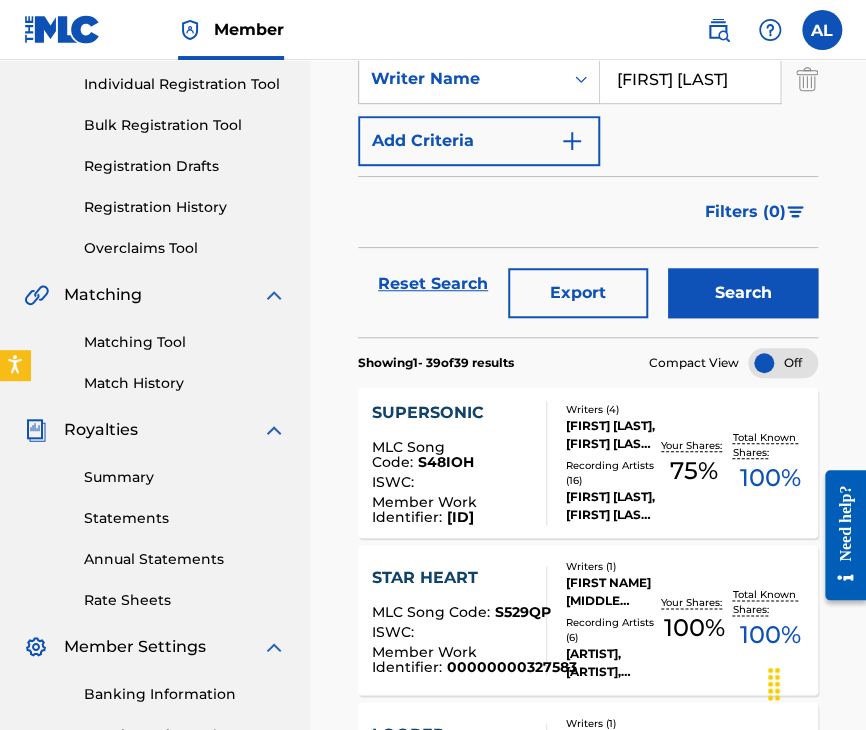scroll, scrollTop: 0, scrollLeft: 0, axis: both 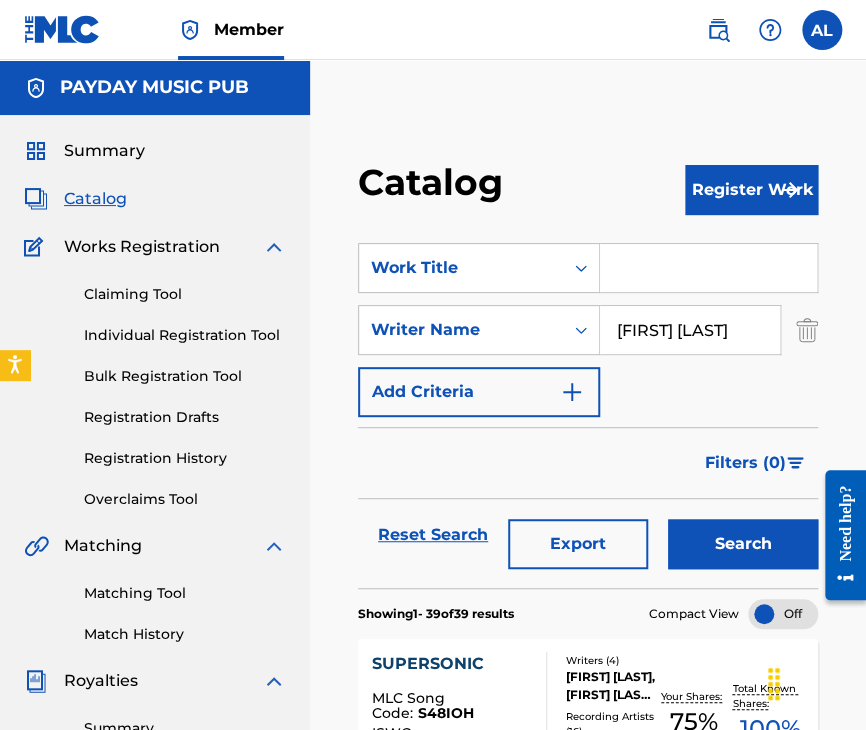 click on "[FIRST] [LAST]" at bounding box center [690, 330] 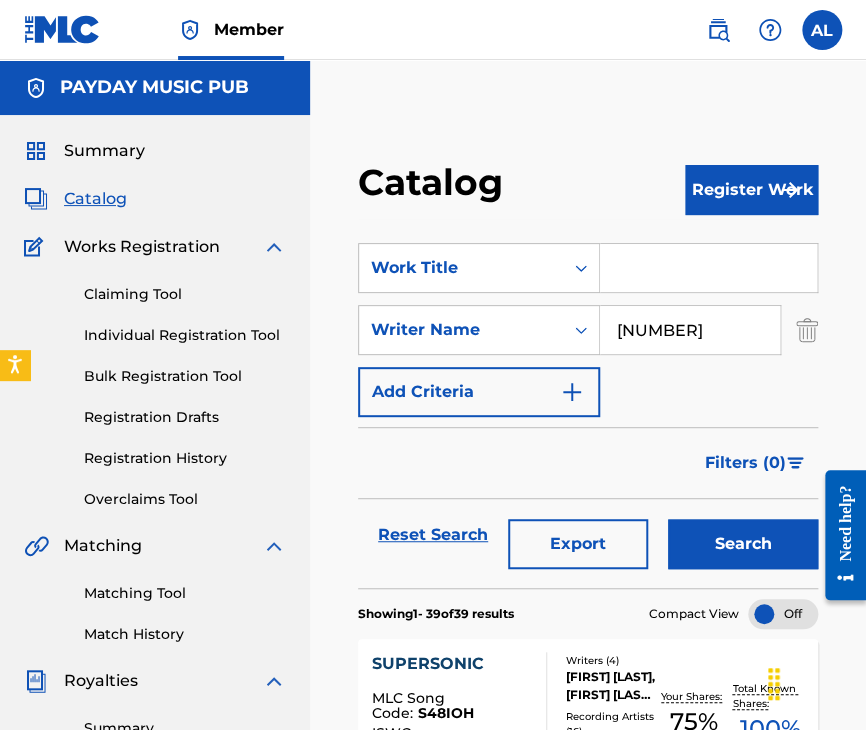 click on "[NUMBER]" at bounding box center (690, 330) 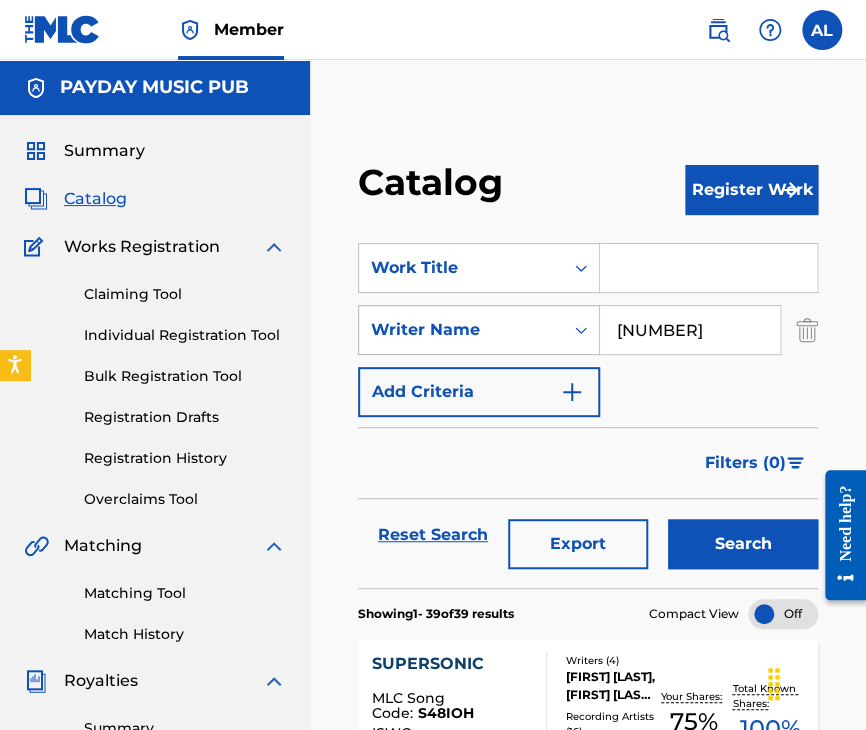 type on "[NUMBER]" 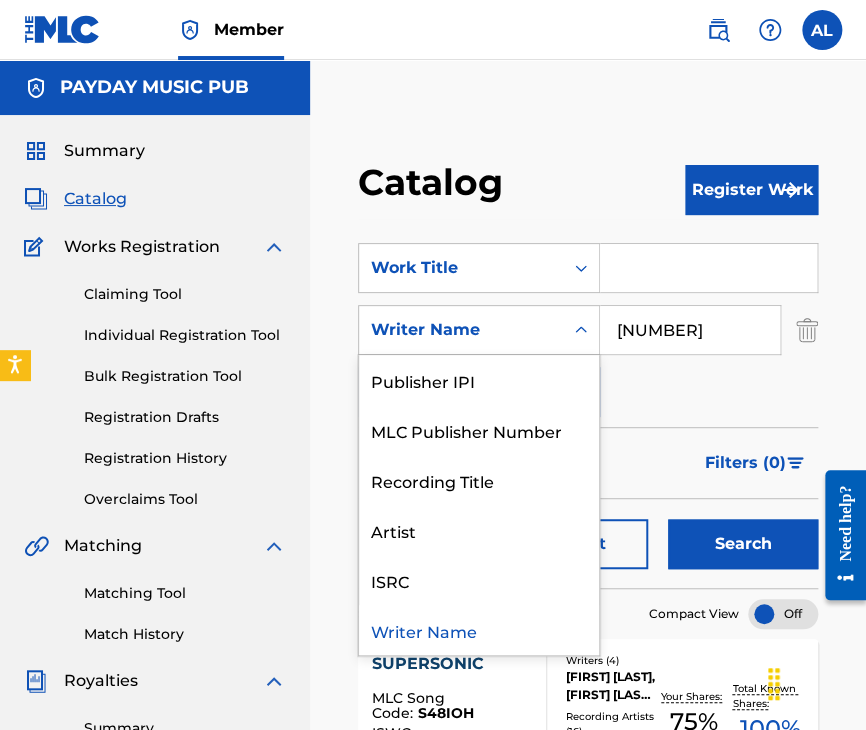 scroll, scrollTop: 0, scrollLeft: 0, axis: both 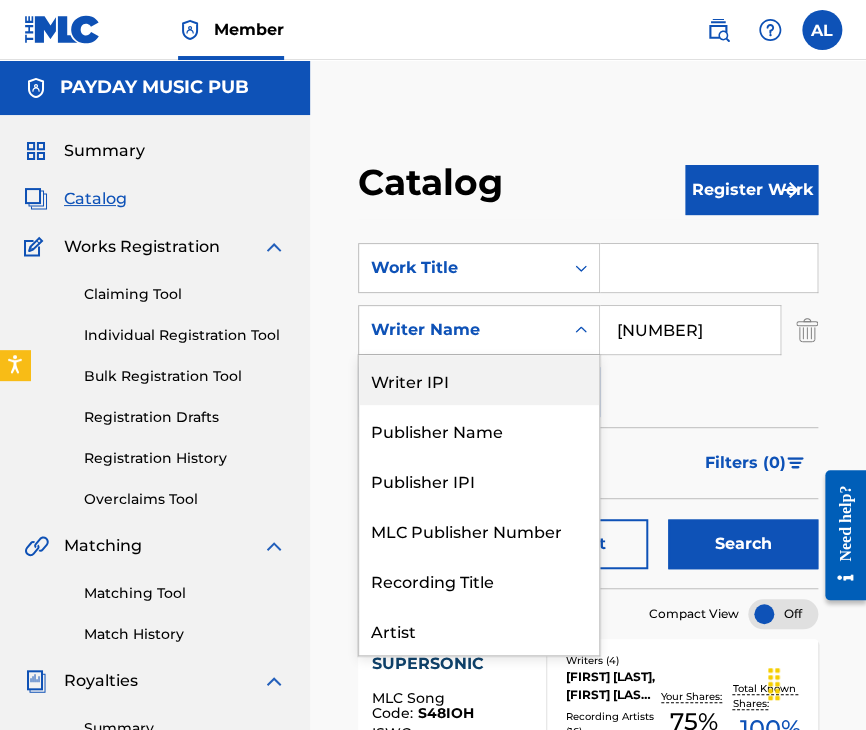 click on "Writer IPI" at bounding box center (479, 380) 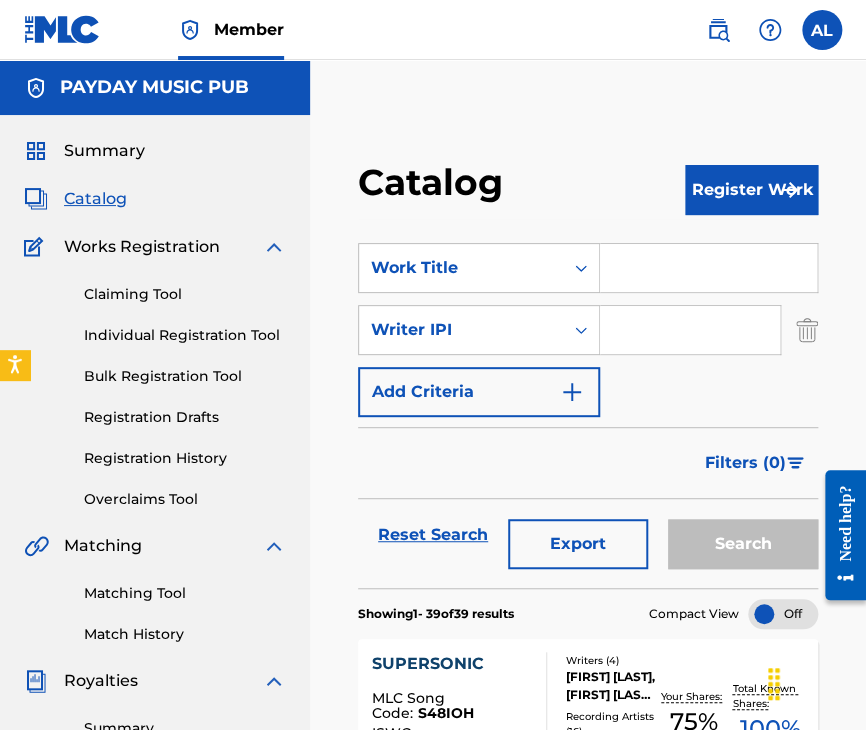 click at bounding box center [690, 330] 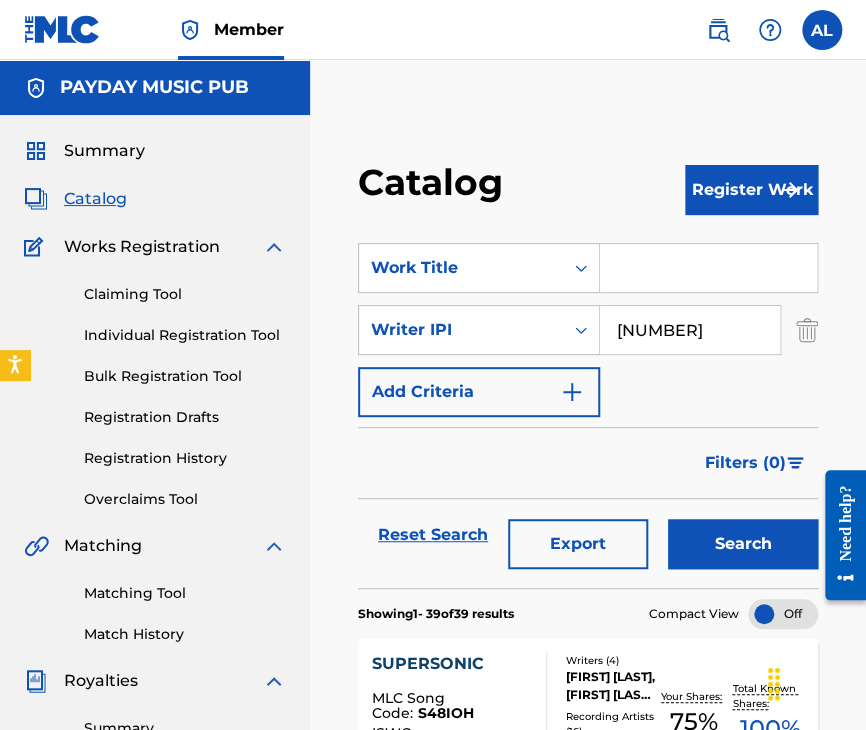 click on "[NUMBER]" at bounding box center (690, 330) 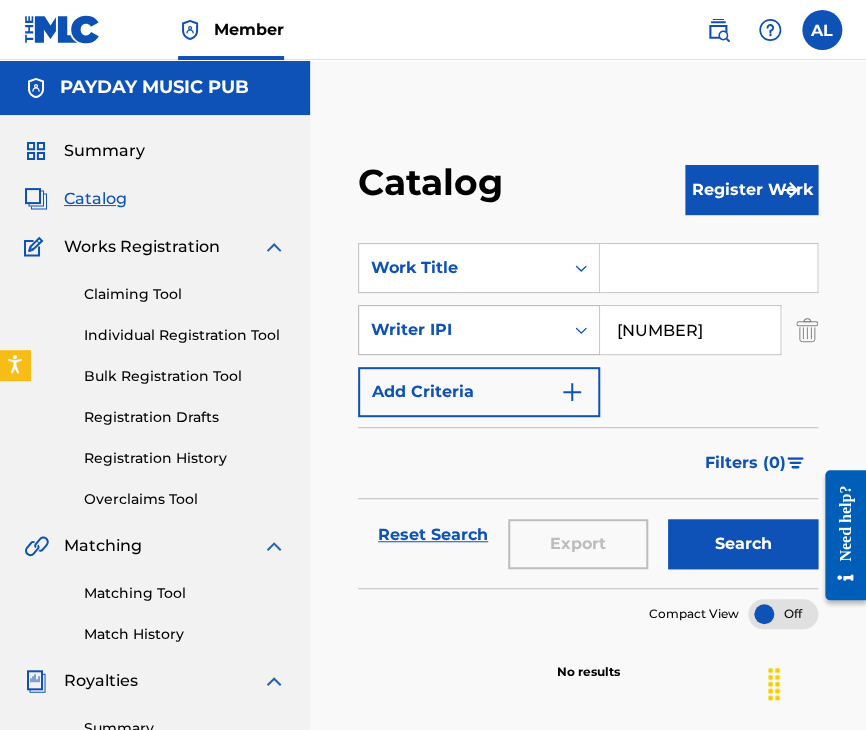 click on "Writer IPI" at bounding box center (461, 330) 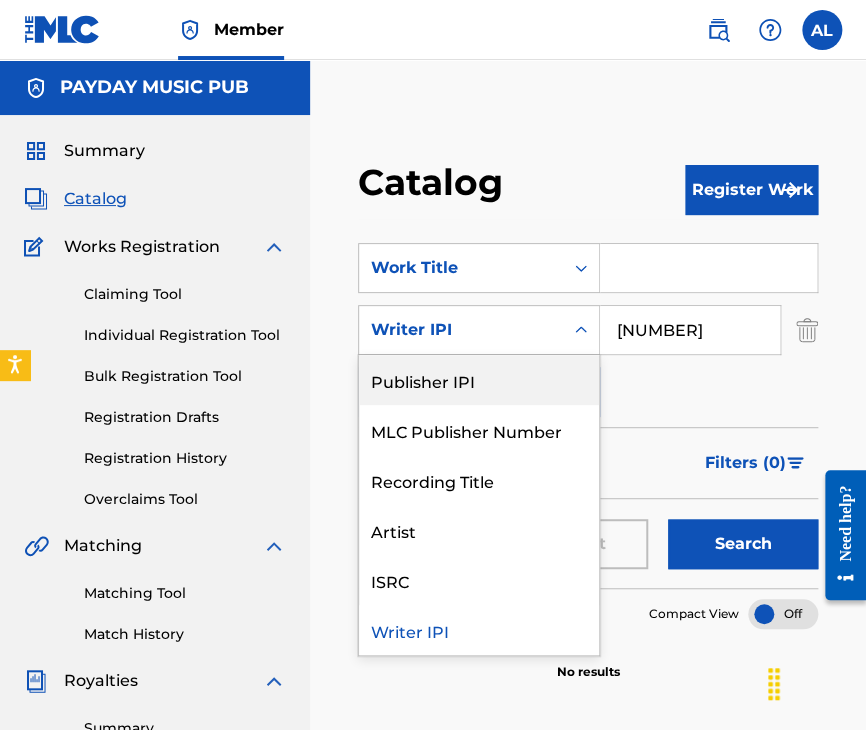 scroll, scrollTop: 0, scrollLeft: 0, axis: both 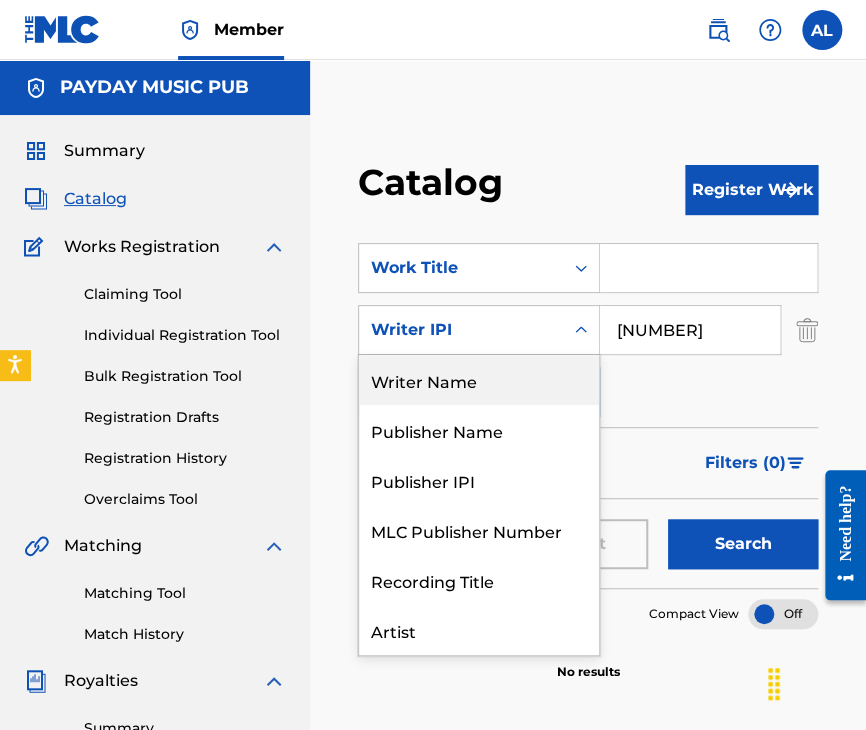 click on "Writer Name" at bounding box center [479, 380] 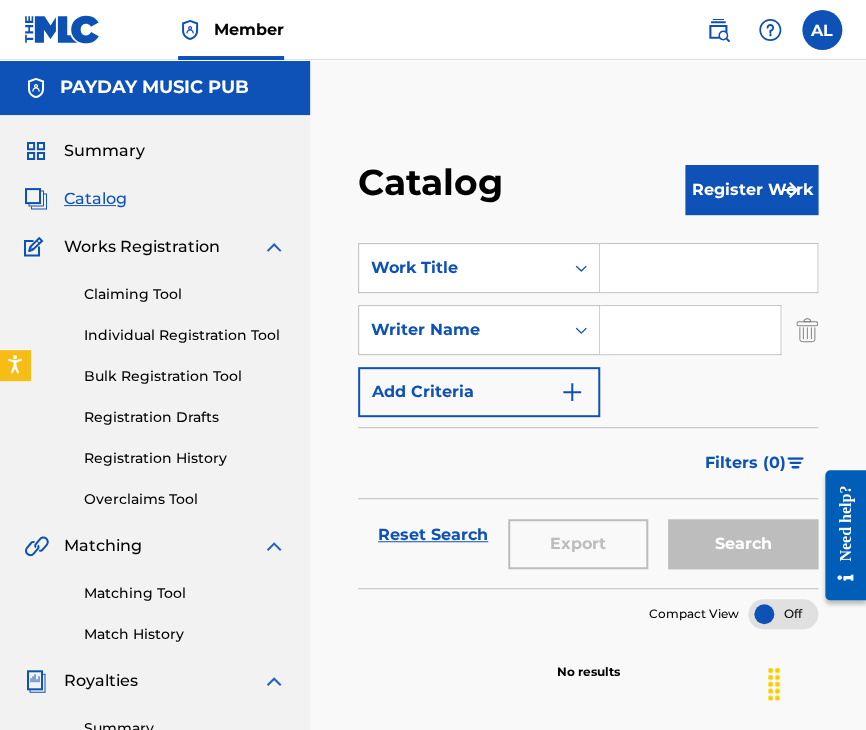 click at bounding box center [690, 330] 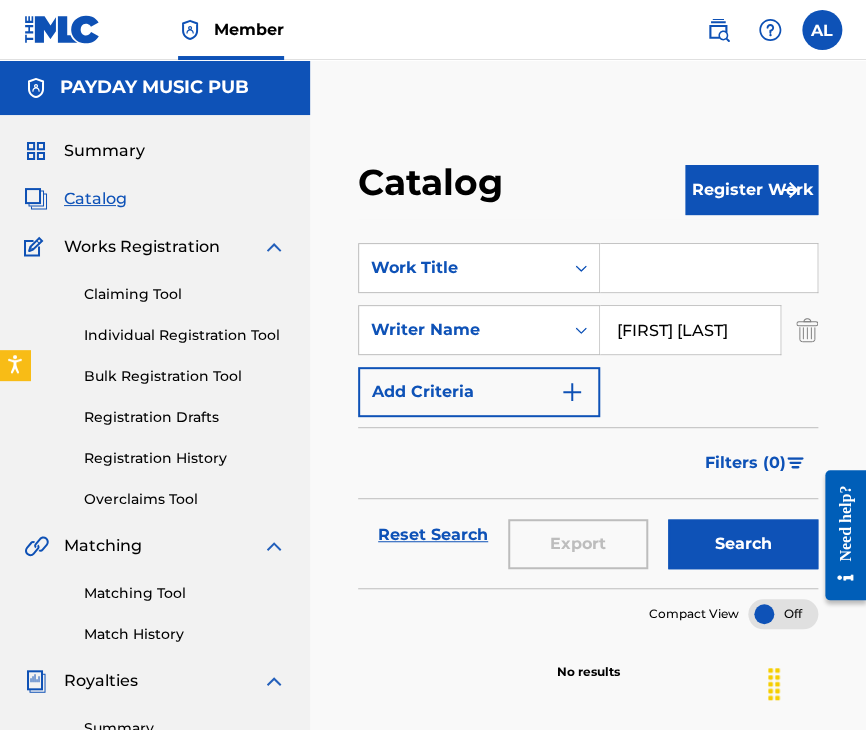 type on "[FIRST] [LAST]" 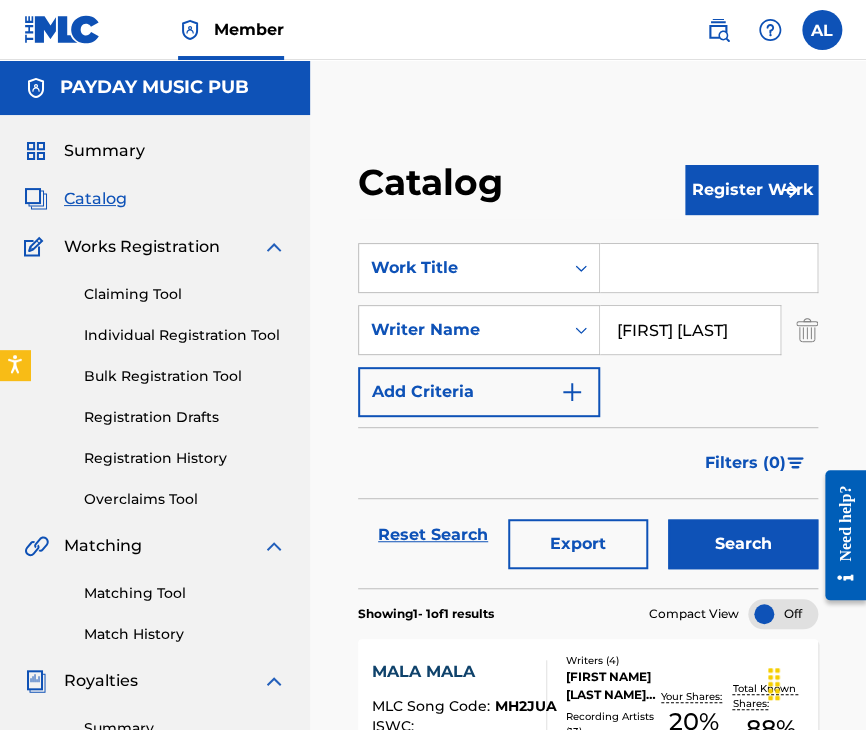 scroll, scrollTop: 0, scrollLeft: 0, axis: both 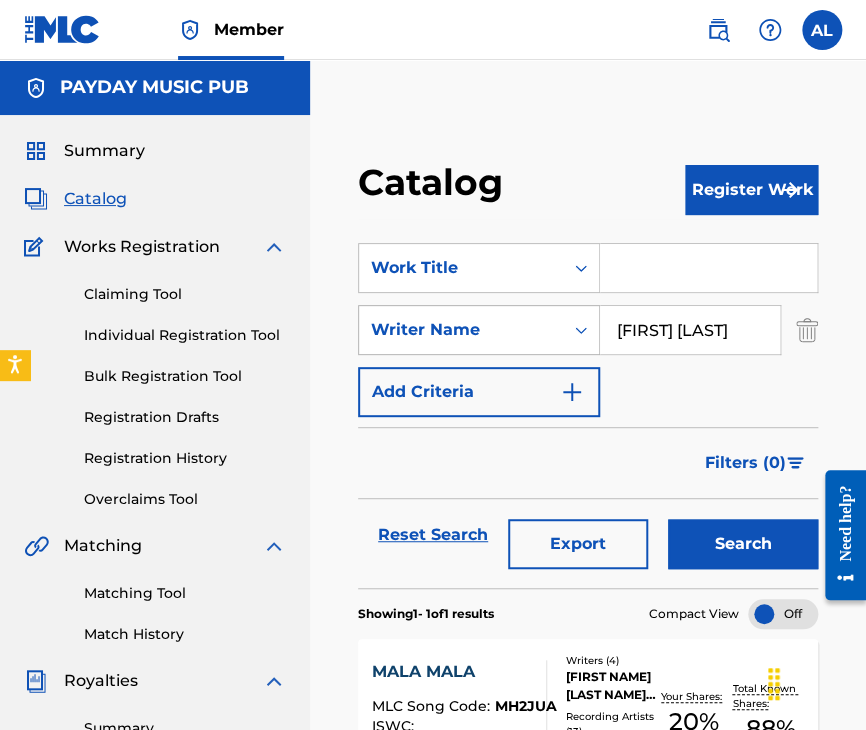 click on "Writer Name" at bounding box center (461, 330) 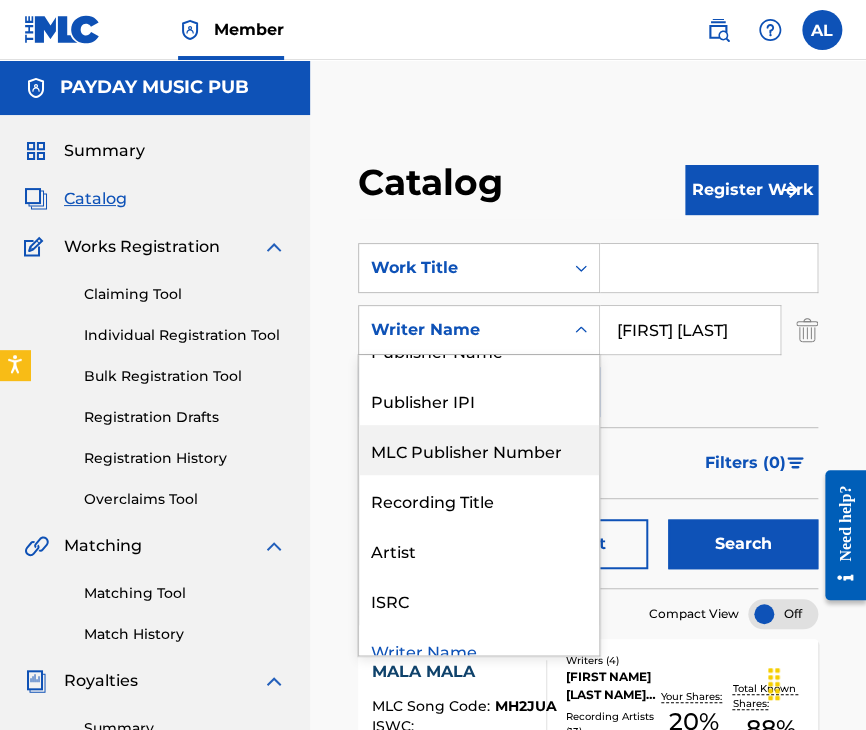 scroll, scrollTop: 100, scrollLeft: 0, axis: vertical 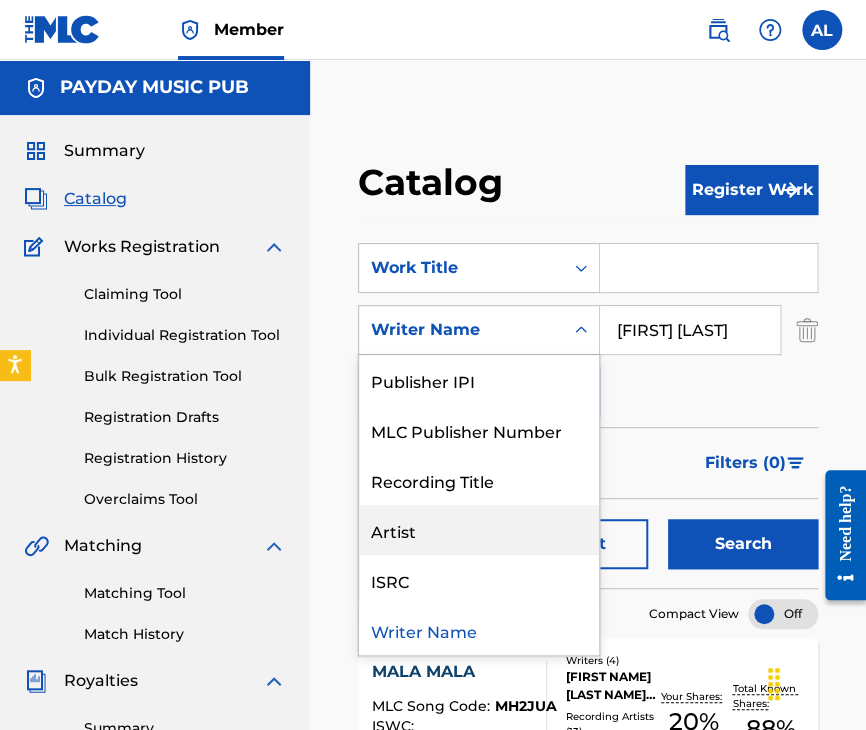 click on "Artist" at bounding box center (479, 530) 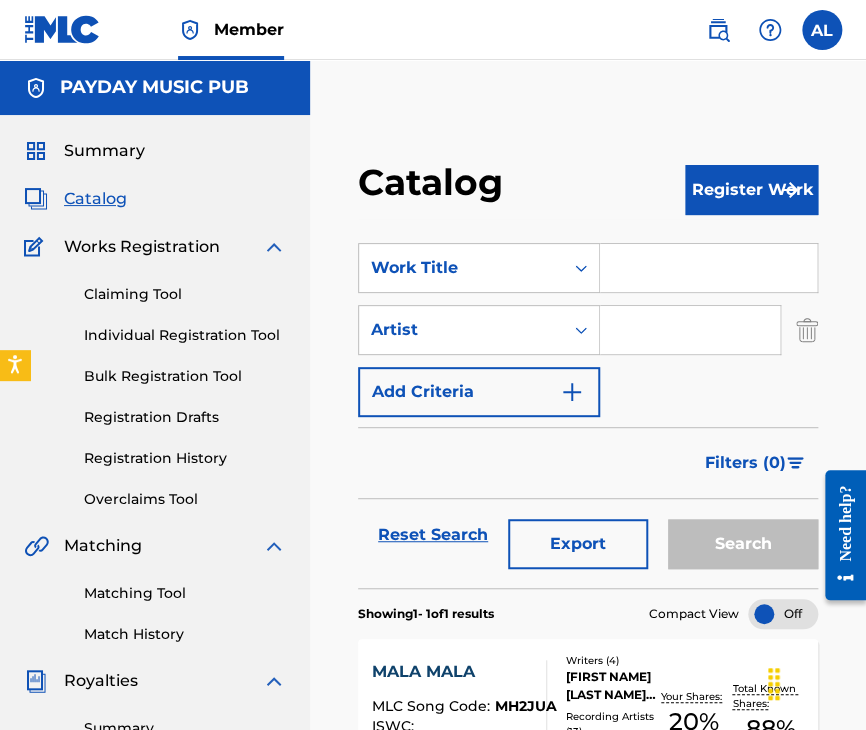 click at bounding box center [690, 330] 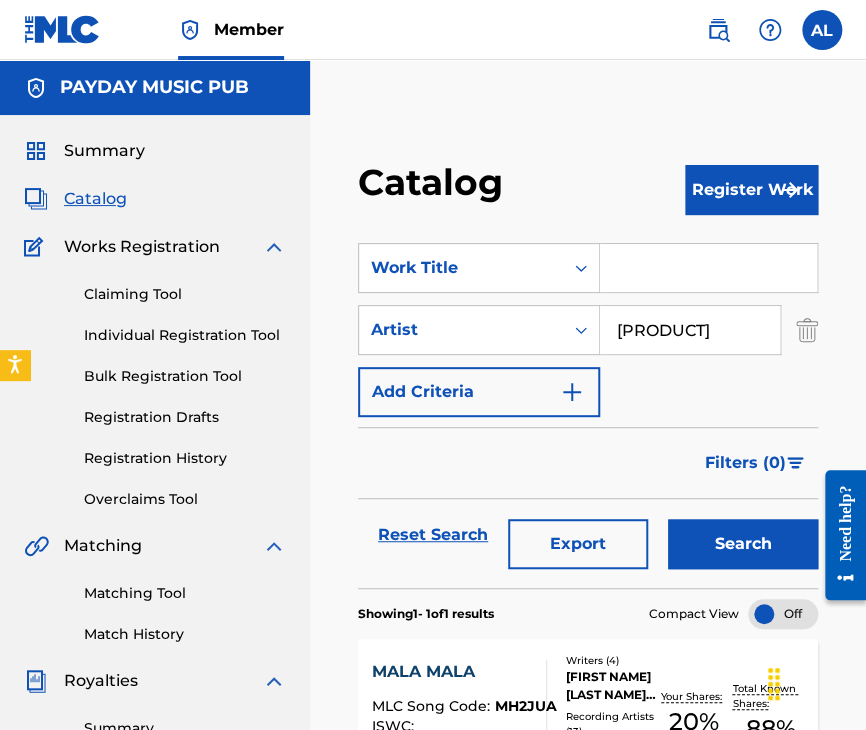 type on "[PRODUCT]" 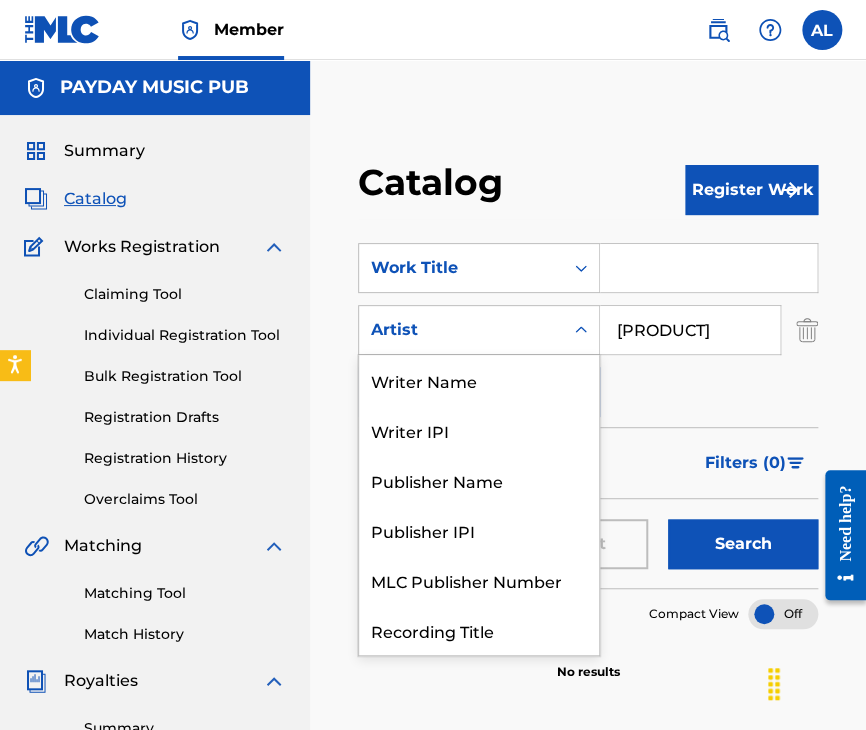 click 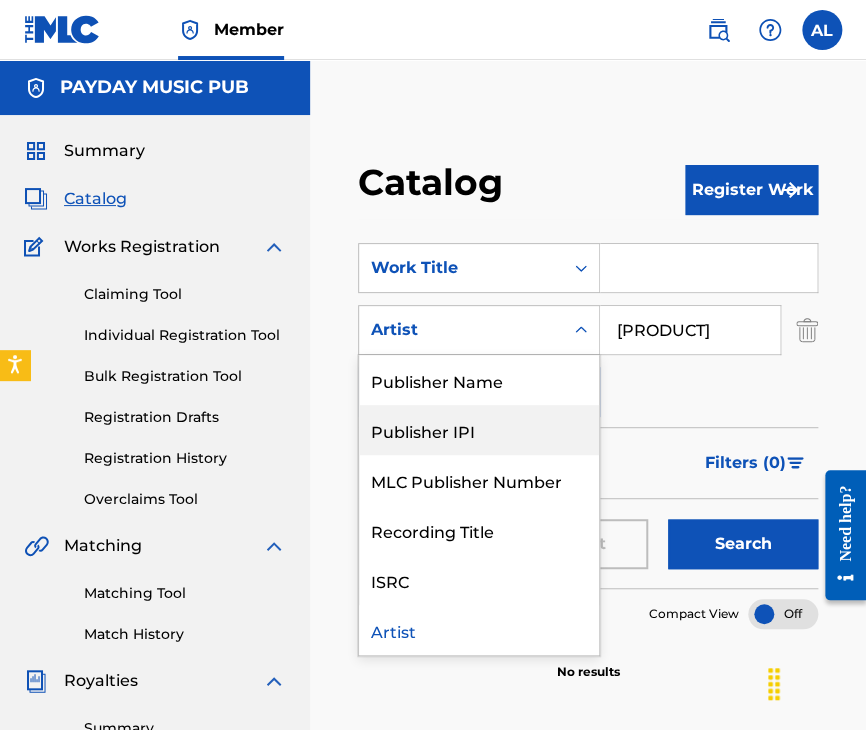 scroll, scrollTop: 0, scrollLeft: 0, axis: both 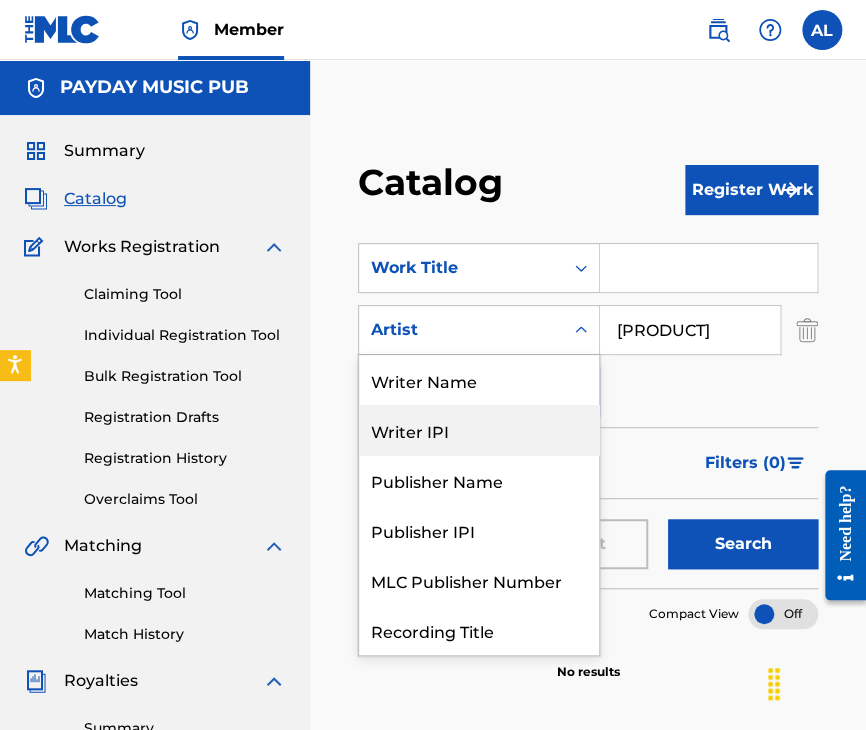click on "Writer IPI" at bounding box center [479, 430] 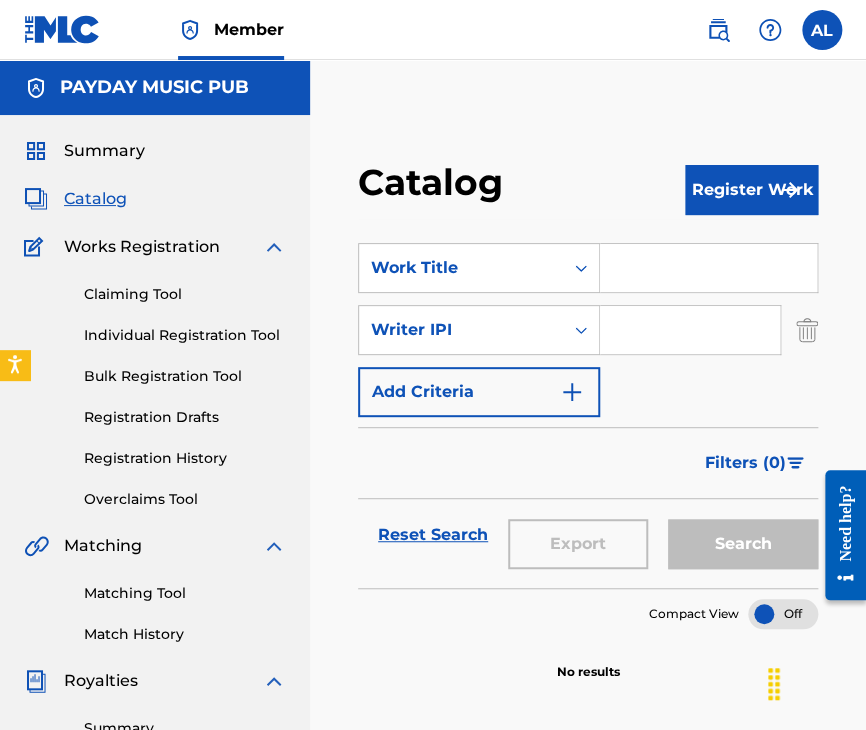 click at bounding box center (690, 330) 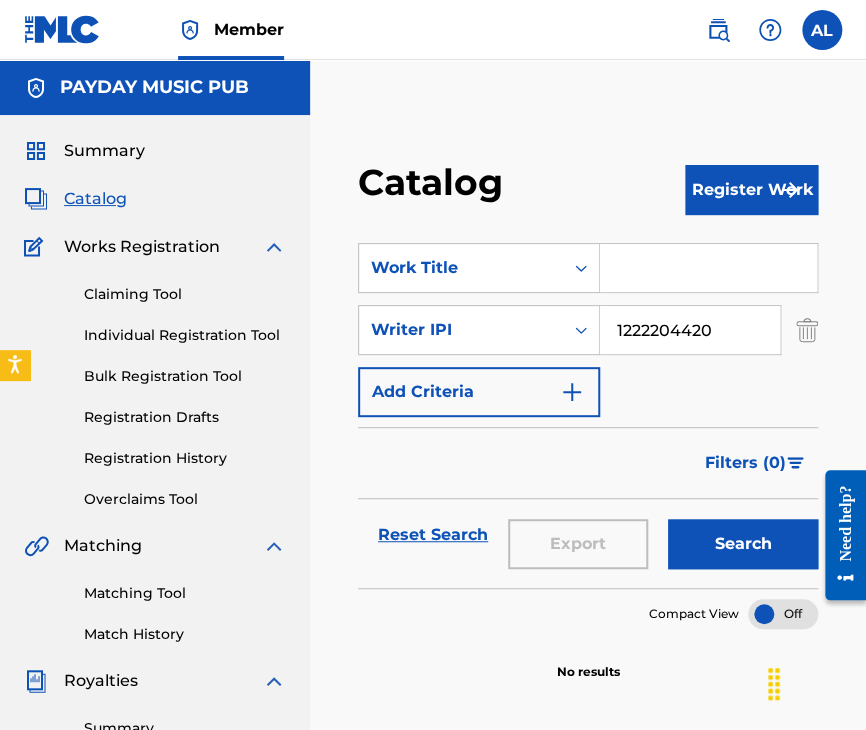 type on "1222204420" 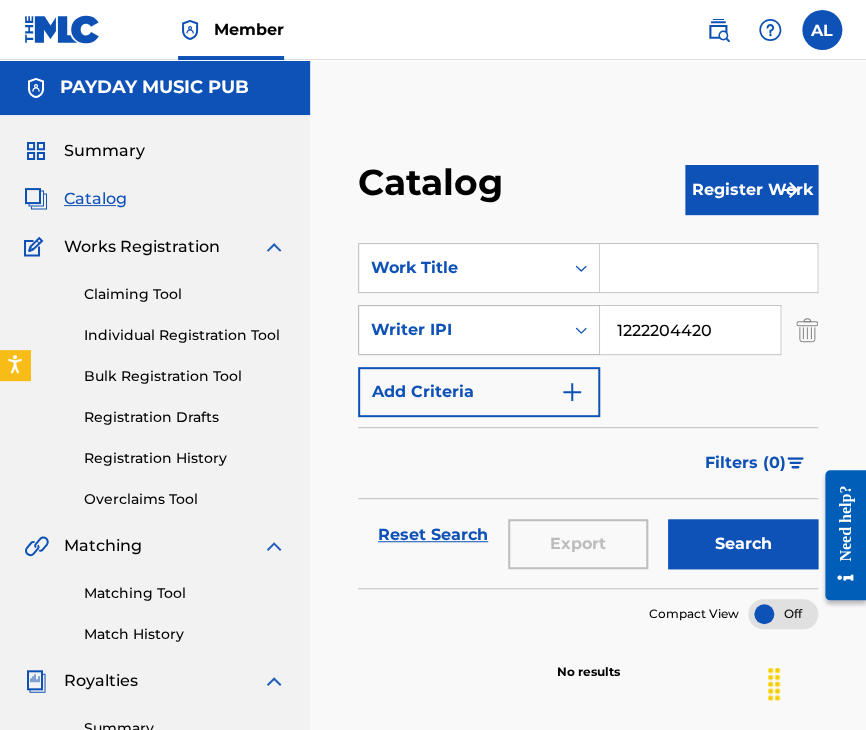 click on "Writer IPI" at bounding box center (461, 330) 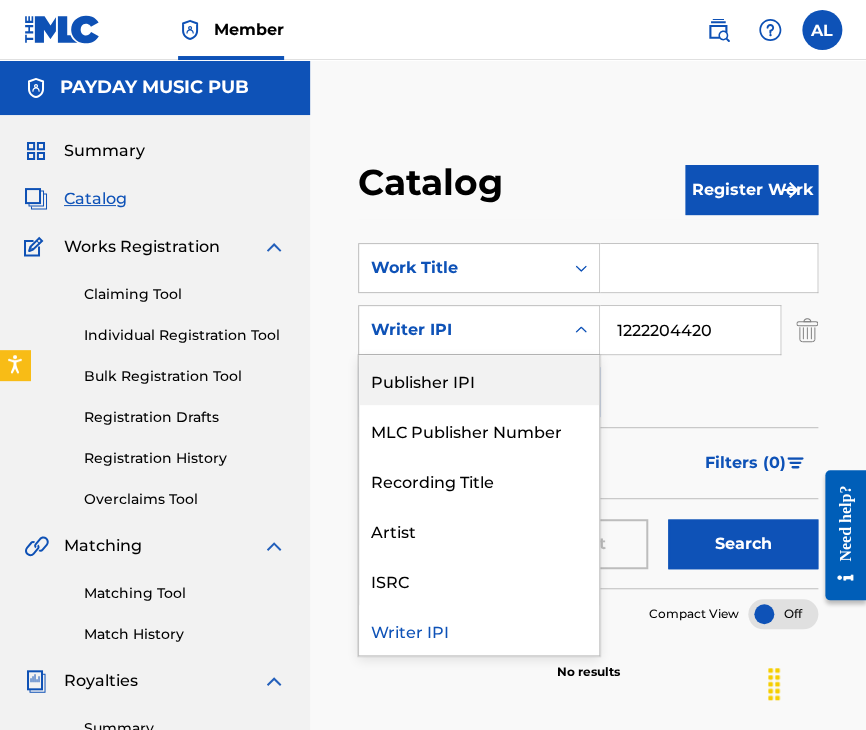 scroll, scrollTop: 0, scrollLeft: 0, axis: both 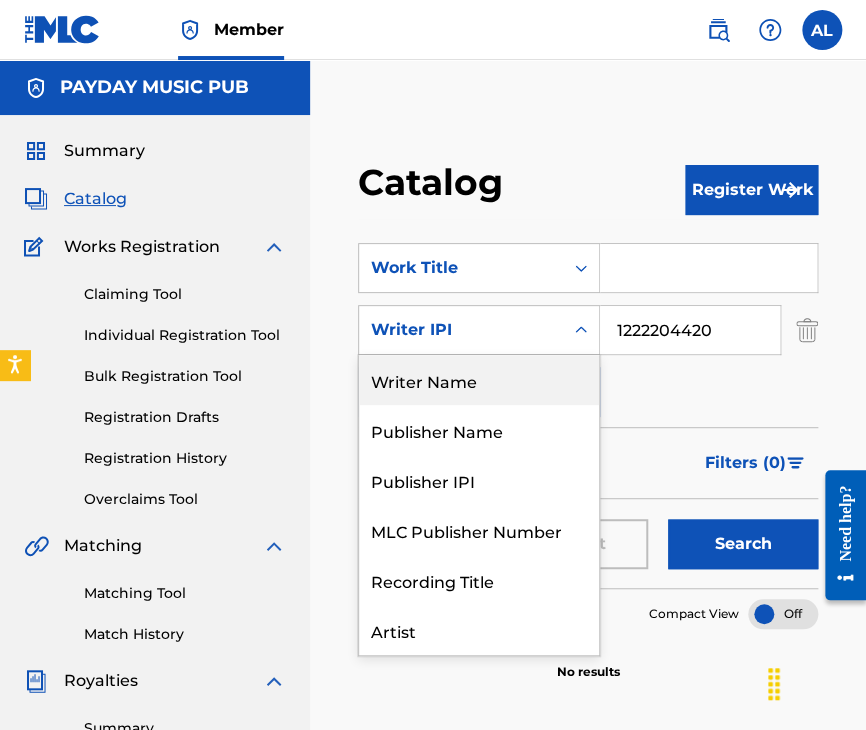 click on "Writer Name" at bounding box center (479, 380) 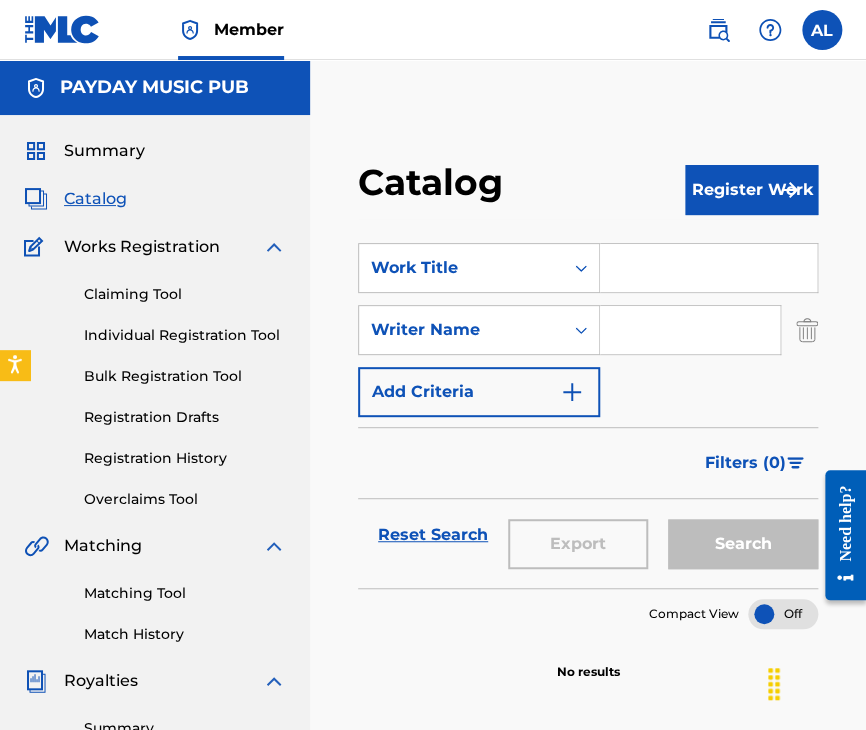 click at bounding box center (690, 330) 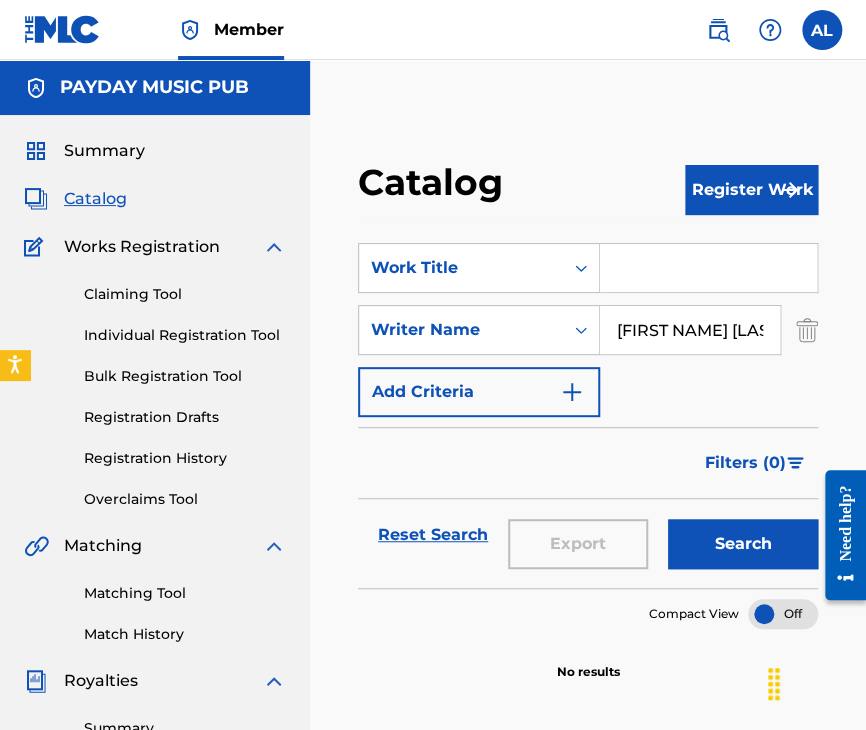 click on "Search" at bounding box center [743, 544] 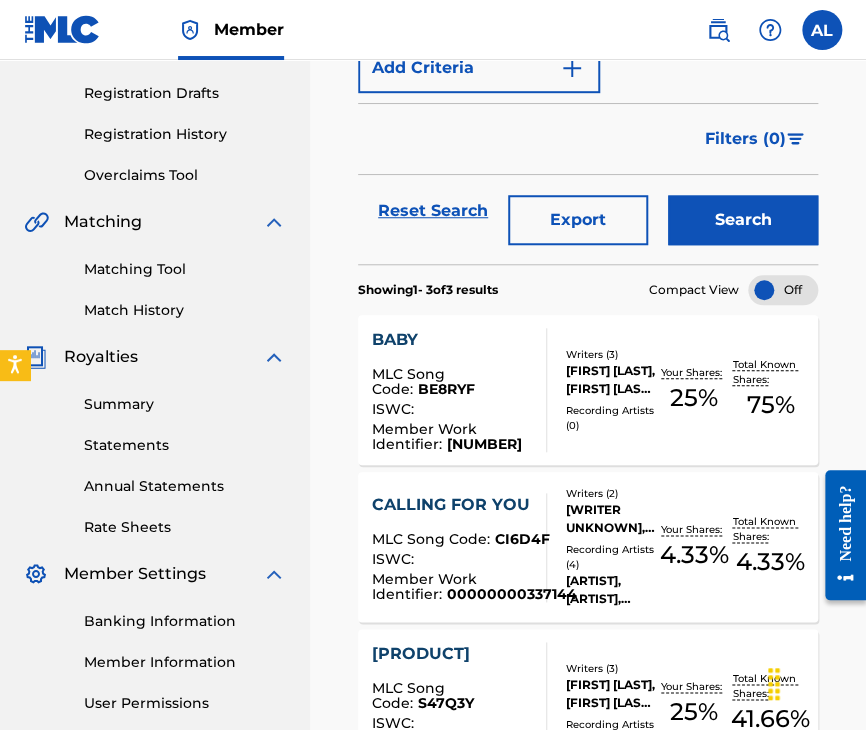 scroll, scrollTop: 326, scrollLeft: 0, axis: vertical 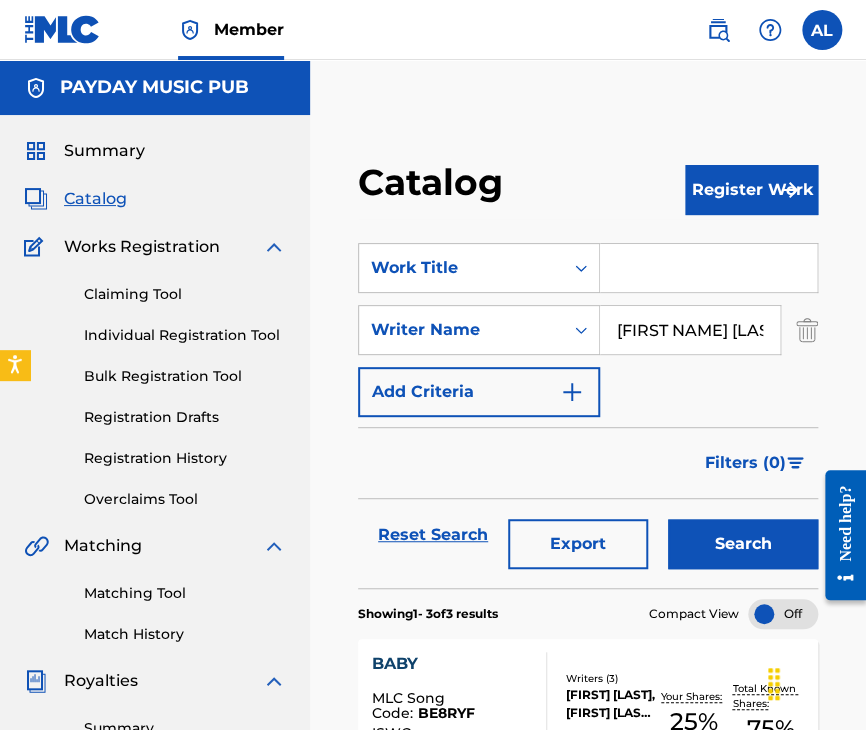 click on "[FIRST NAME] [LAST NAME]" at bounding box center (690, 330) 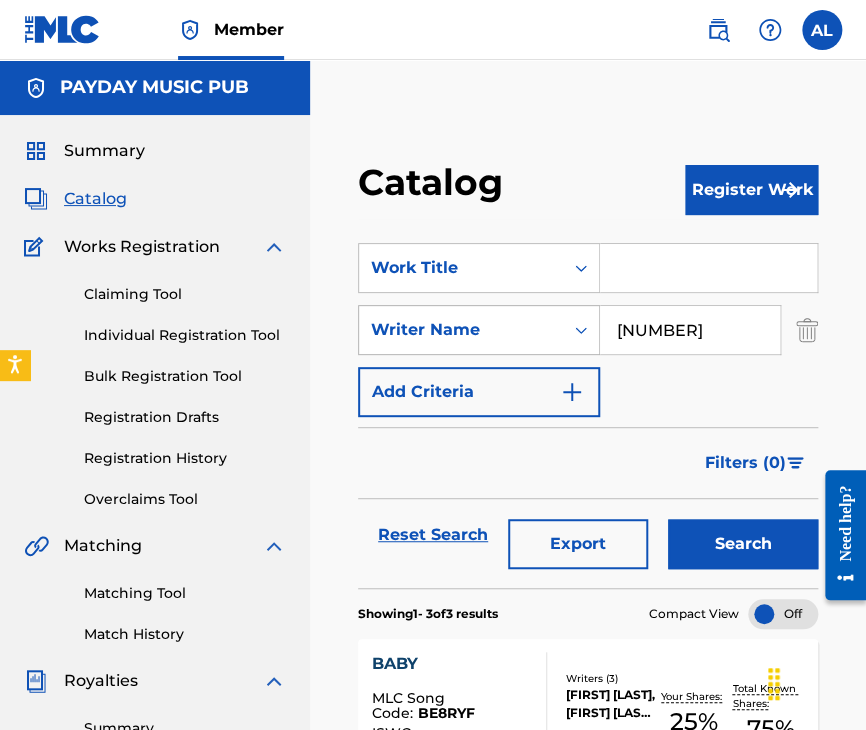 type on "[NUMBER]" 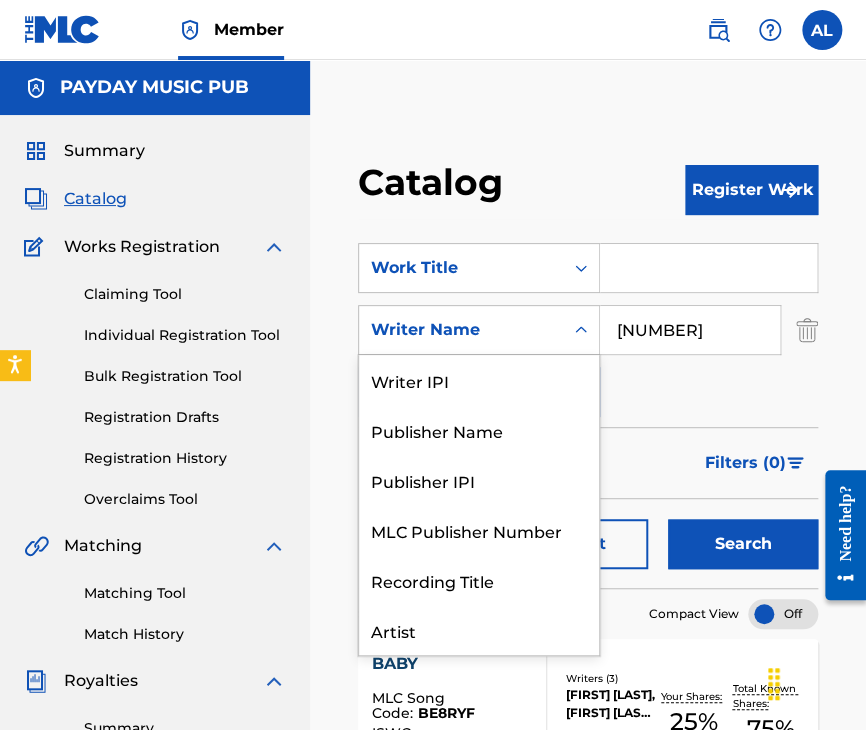 click 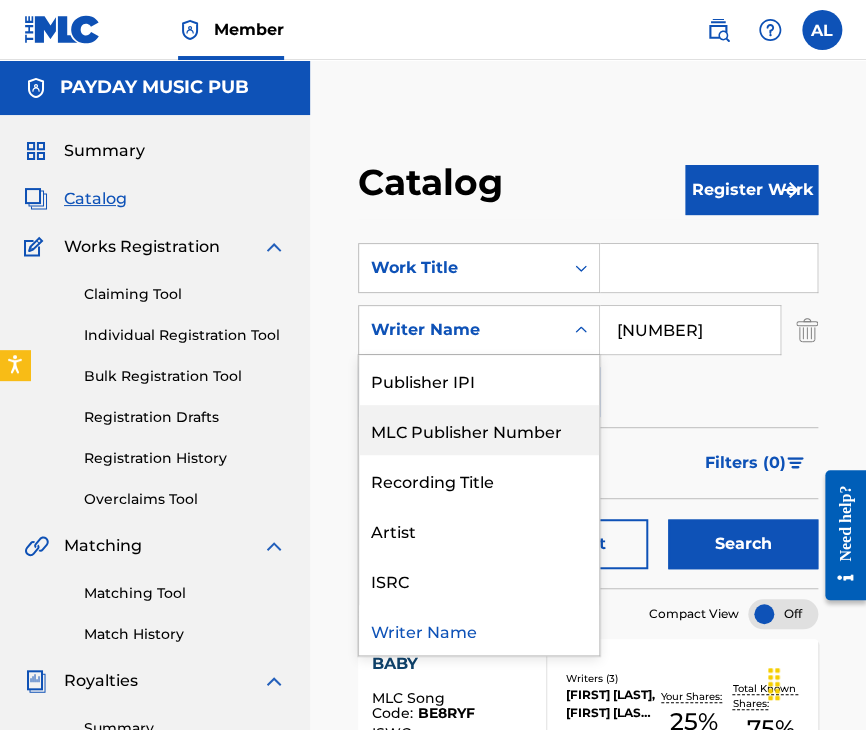 scroll, scrollTop: 0, scrollLeft: 0, axis: both 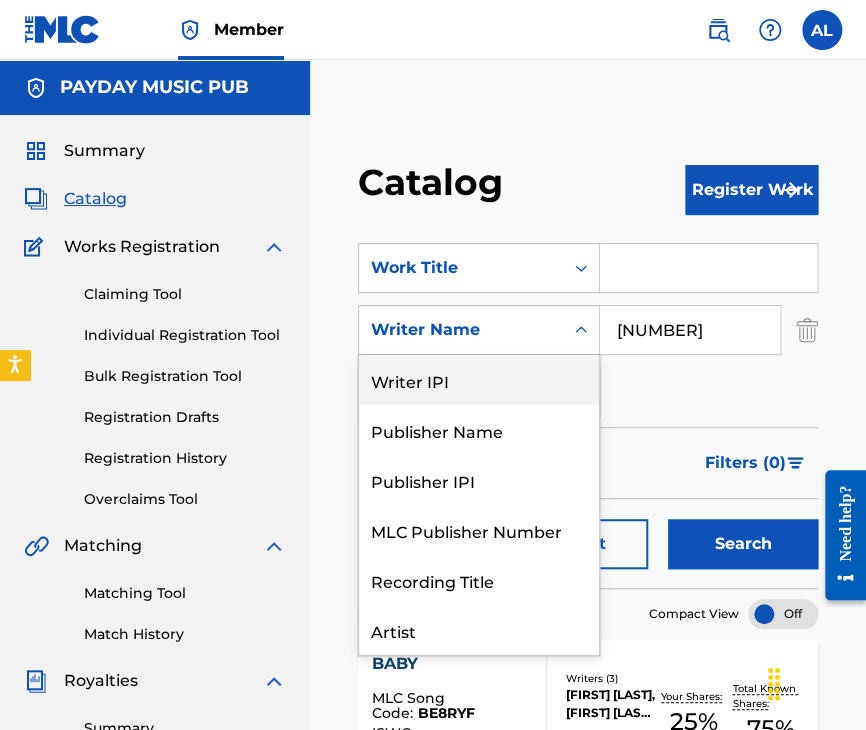 click on "Writer IPI" at bounding box center (479, 380) 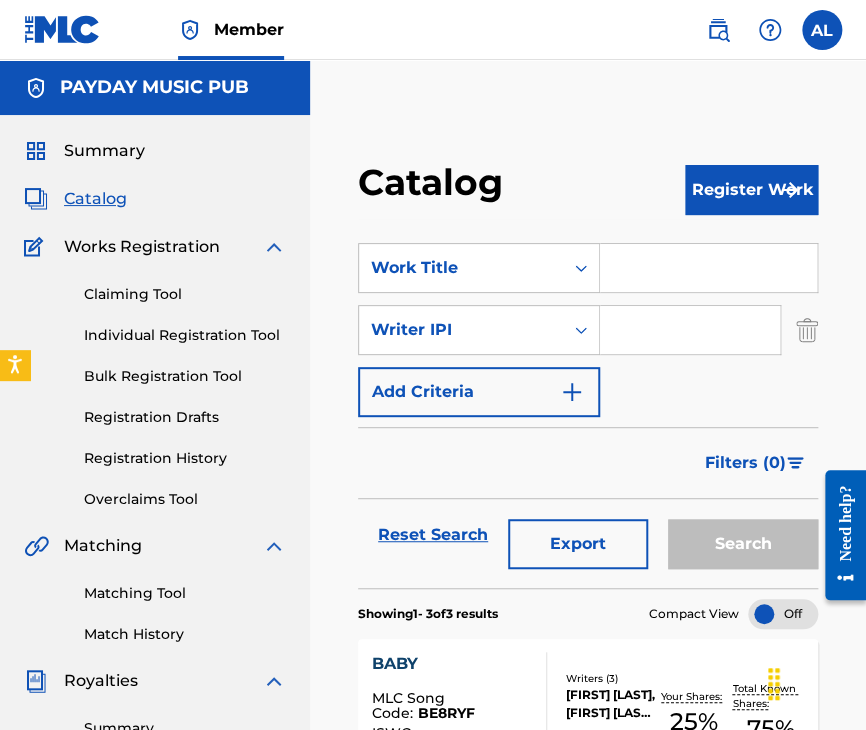 click at bounding box center [690, 330] 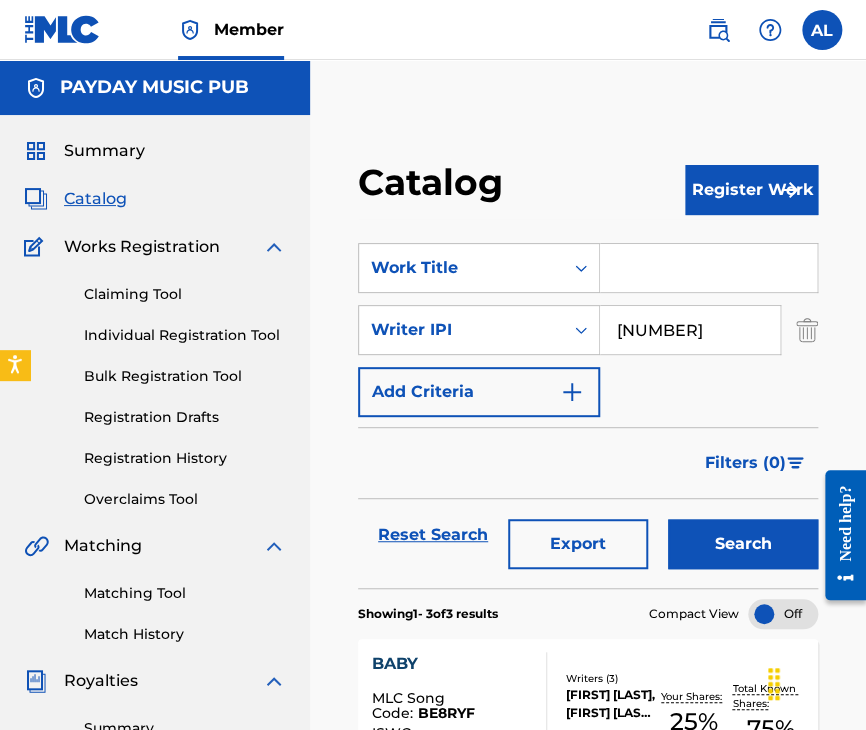 type on "[NUMBER]" 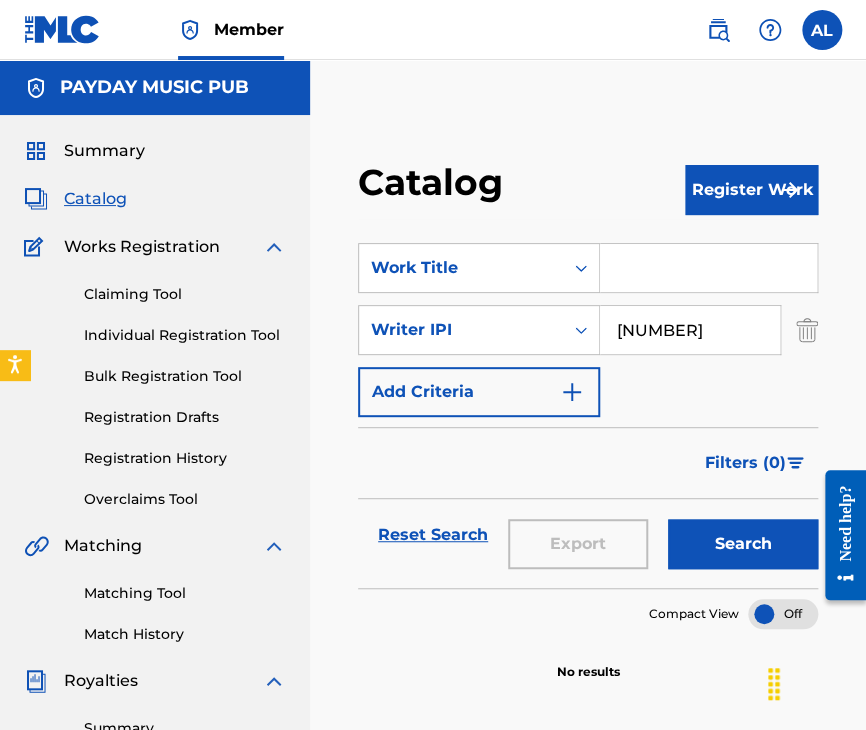 click on "Search" at bounding box center (743, 544) 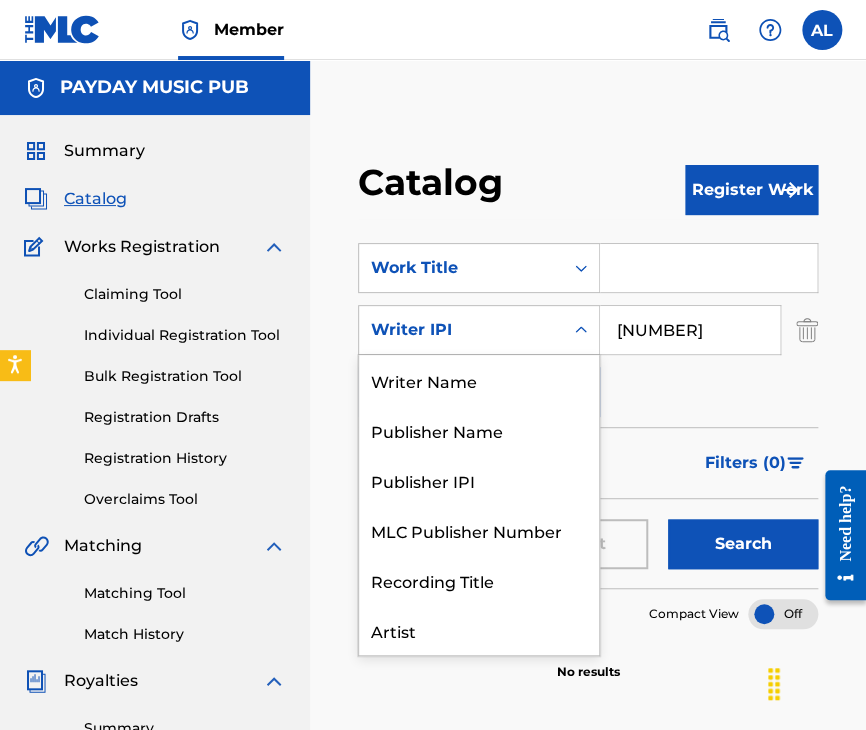 click on "Writer IPI" at bounding box center [461, 330] 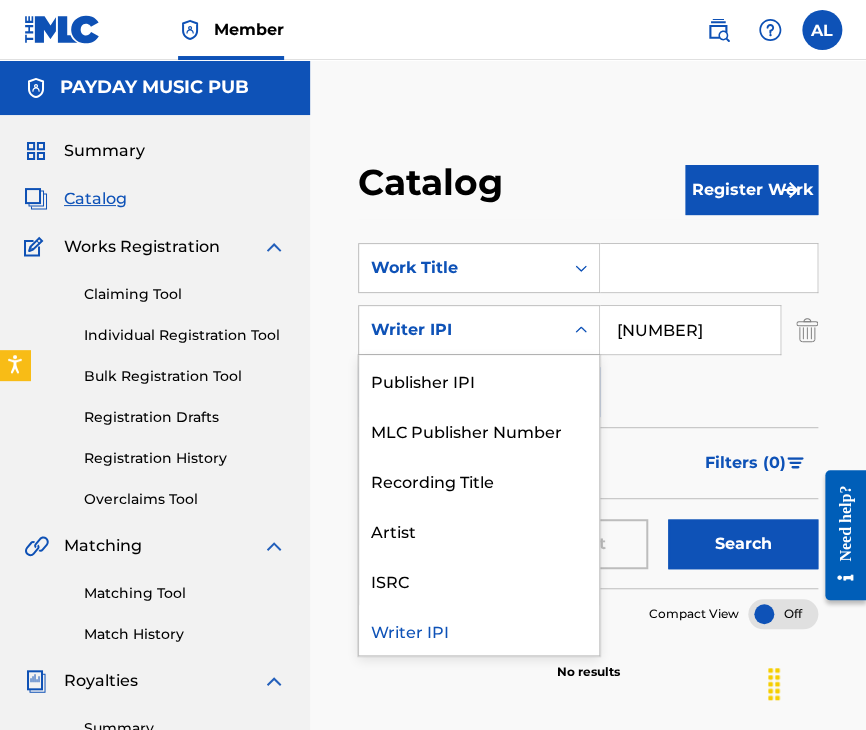 scroll, scrollTop: 0, scrollLeft: 0, axis: both 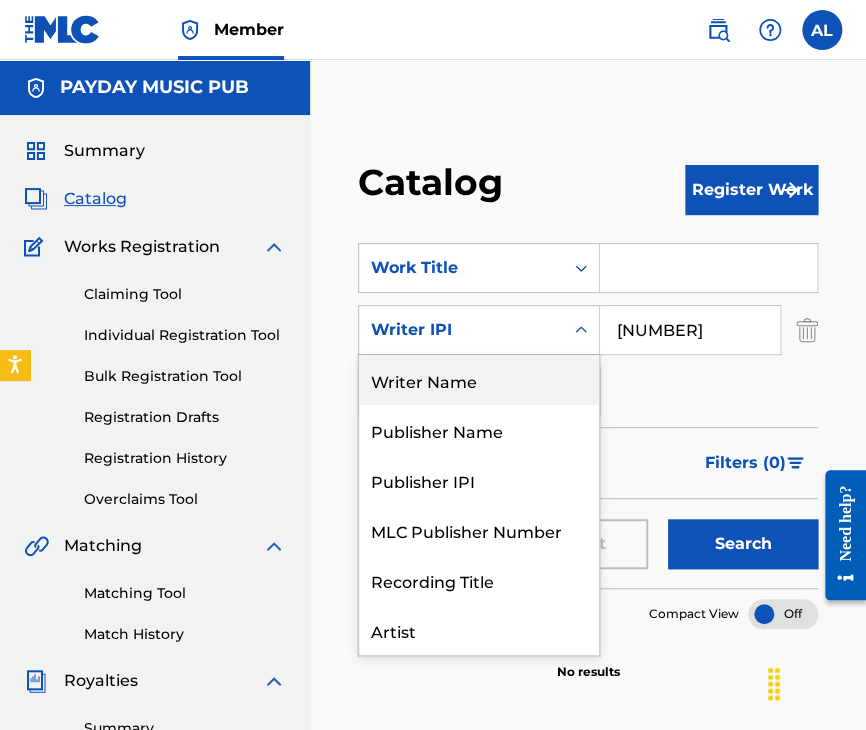 click on "Writer Name" at bounding box center (479, 380) 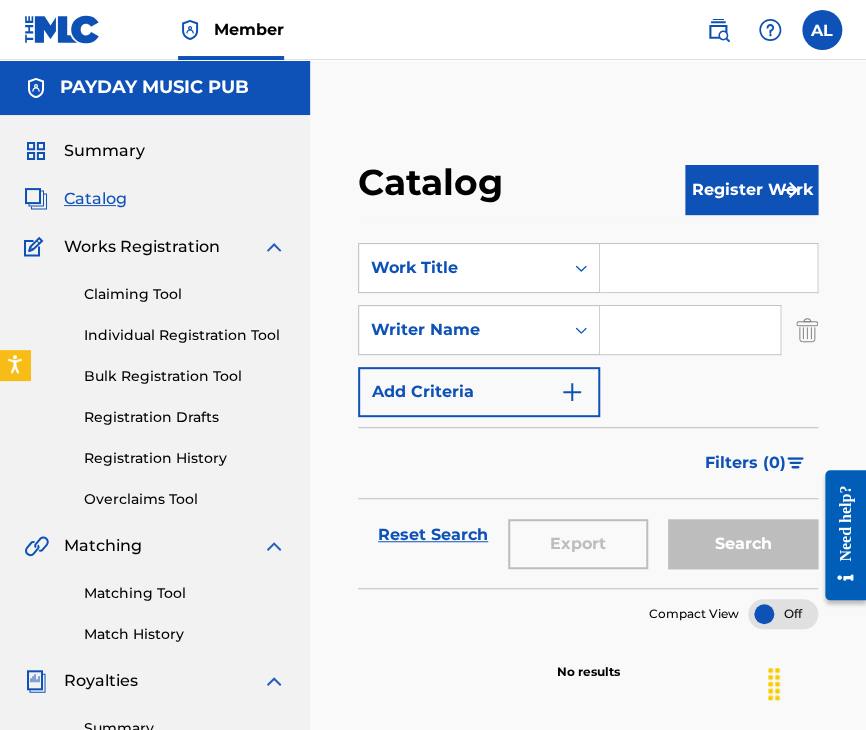 click at bounding box center (690, 330) 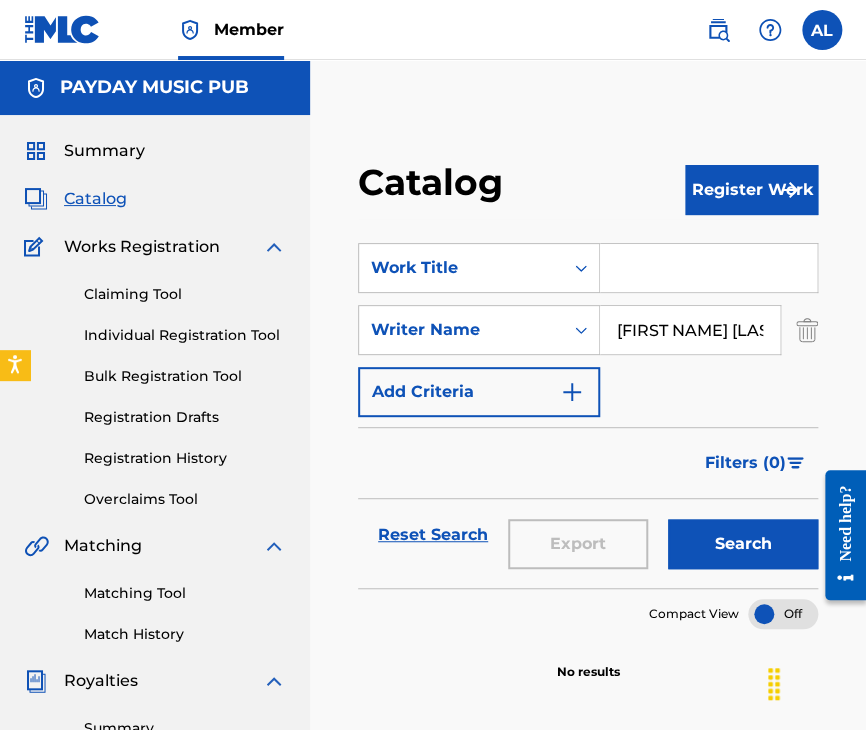 type on "[FIRST NAME] [LAST NAME]" 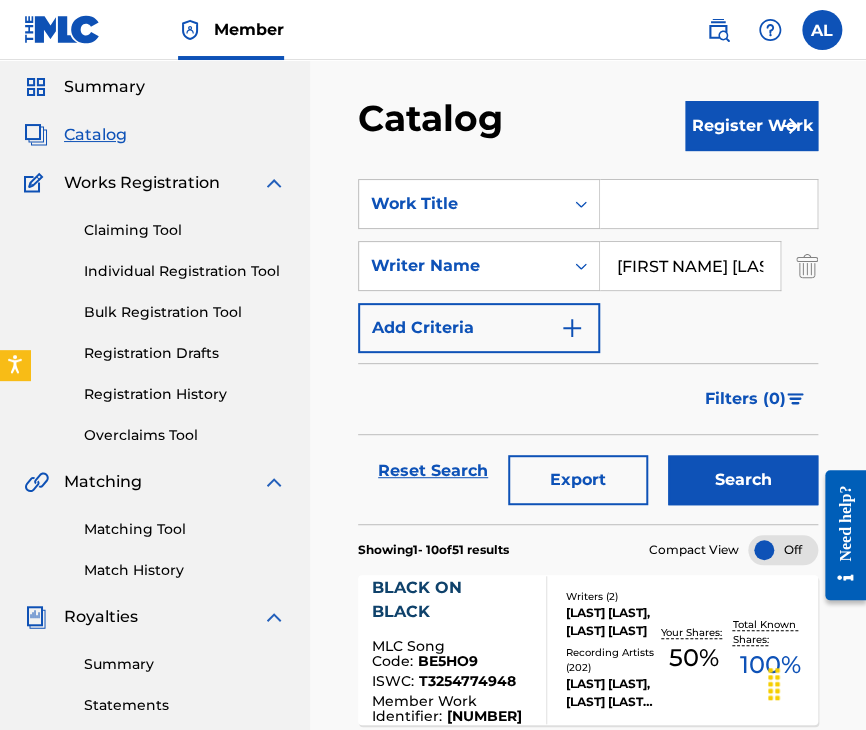 scroll, scrollTop: 63, scrollLeft: 0, axis: vertical 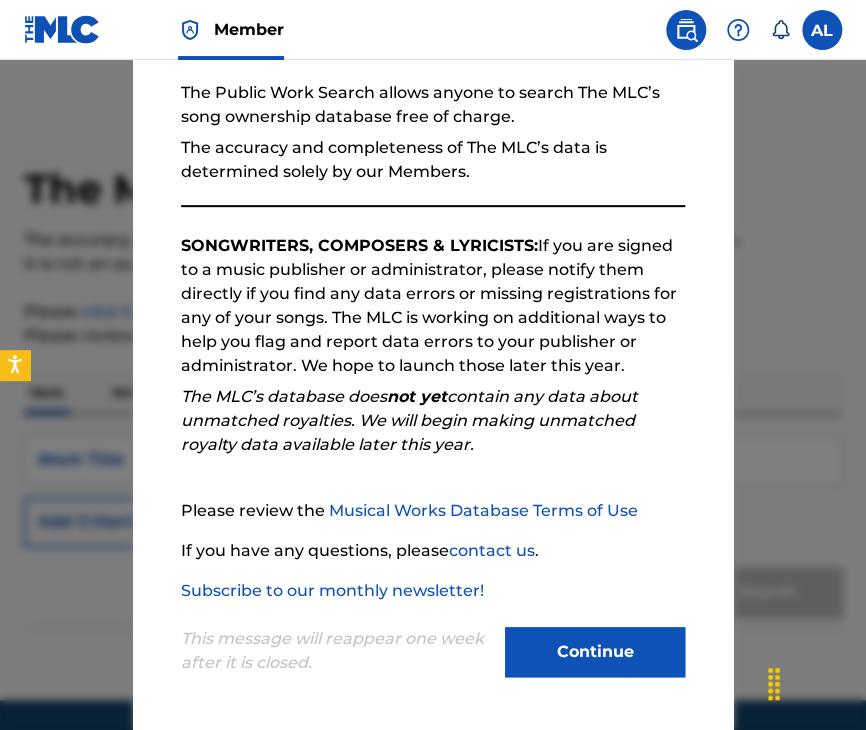 click on "Continue" at bounding box center [595, 652] 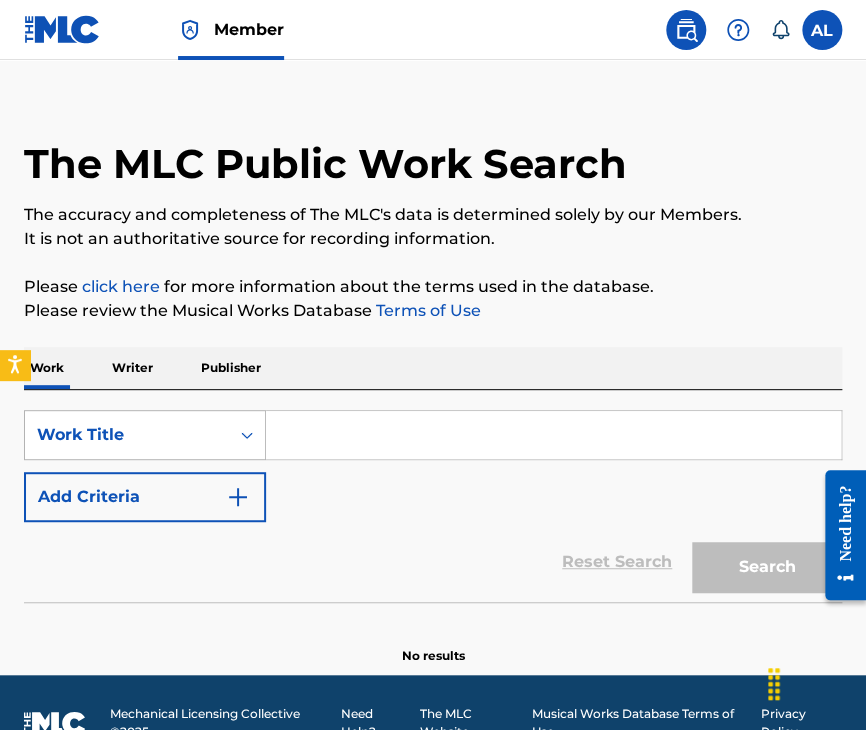 click on "Work Title" at bounding box center [145, 435] 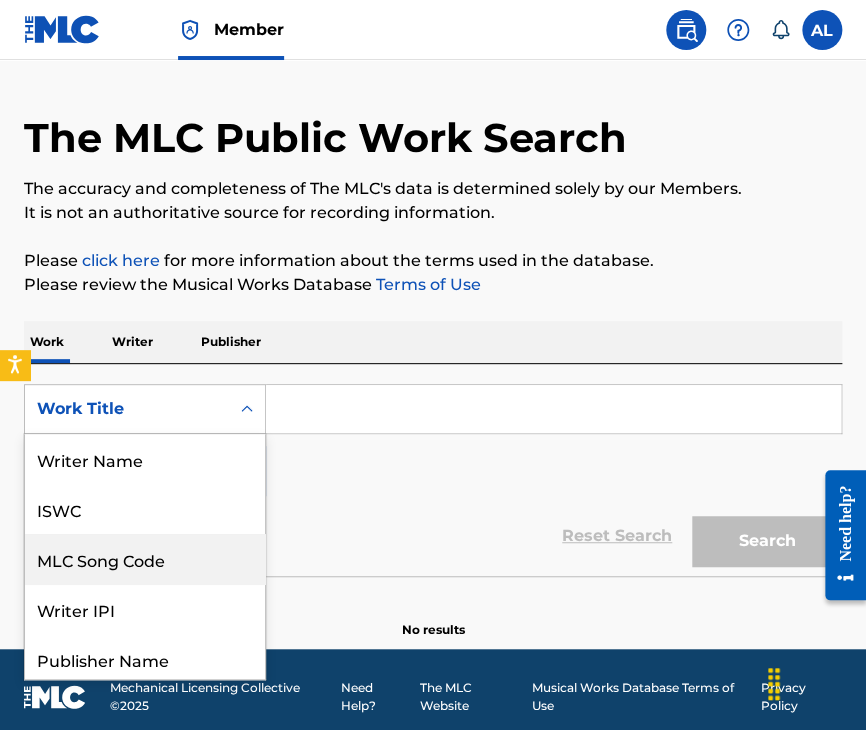 scroll, scrollTop: 56, scrollLeft: 0, axis: vertical 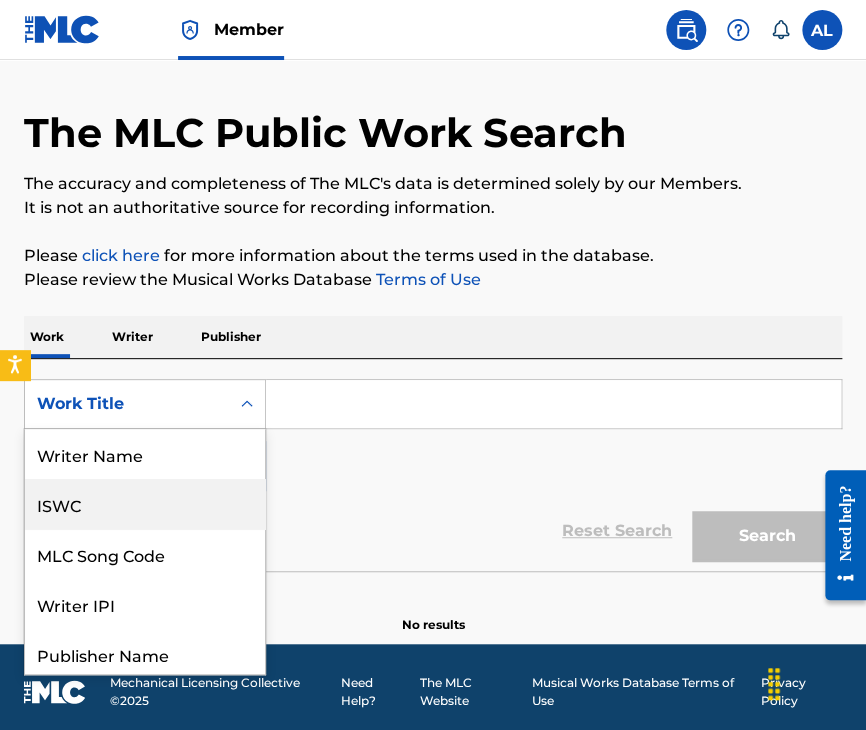 click on "Writer Name" at bounding box center [145, 454] 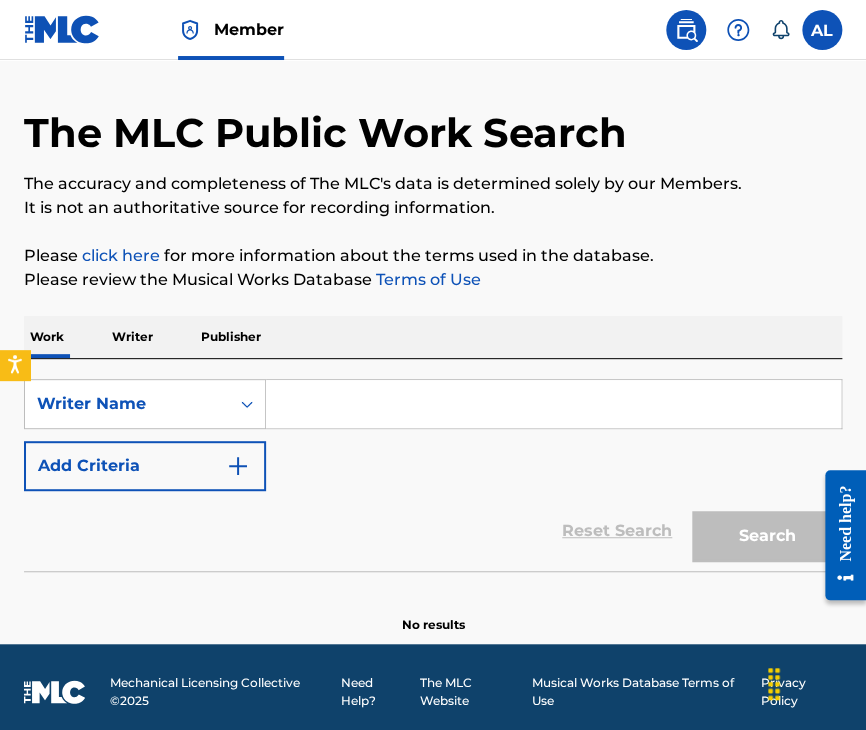 click at bounding box center [553, 404] 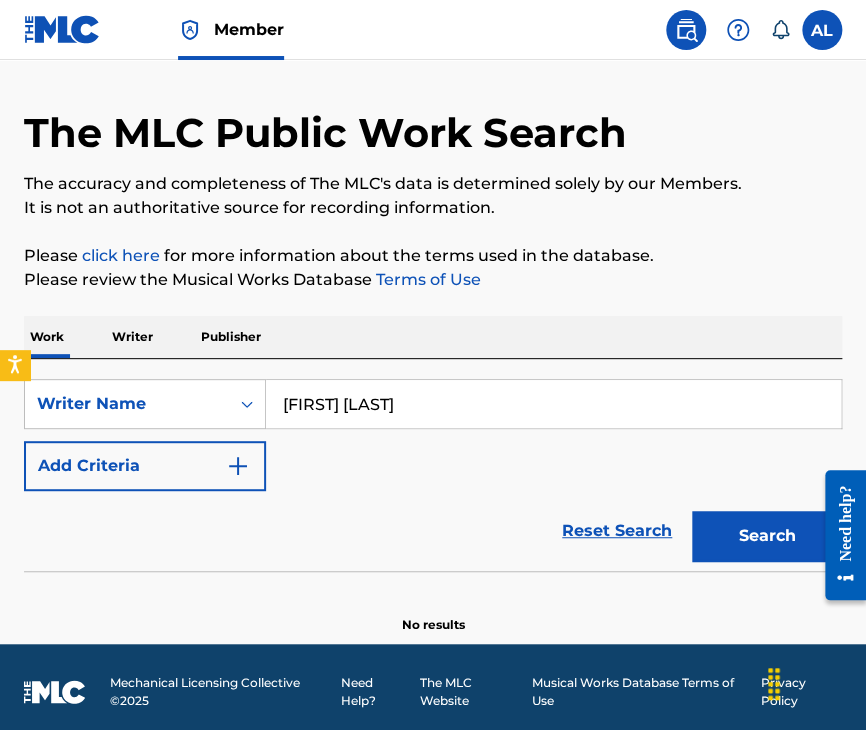 type on "[FIRST] [LAST]" 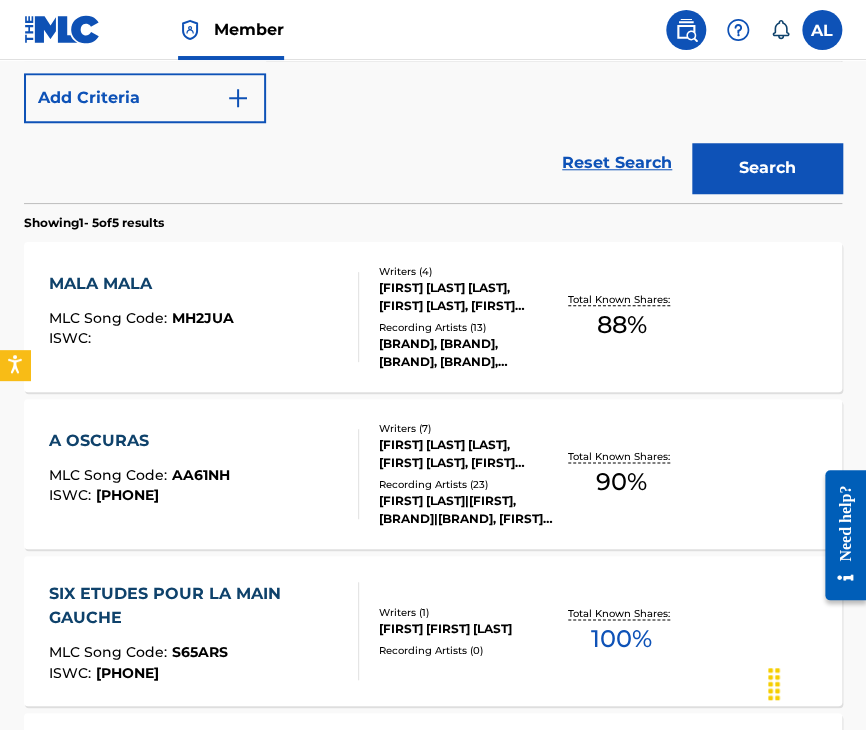 scroll, scrollTop: 342, scrollLeft: 0, axis: vertical 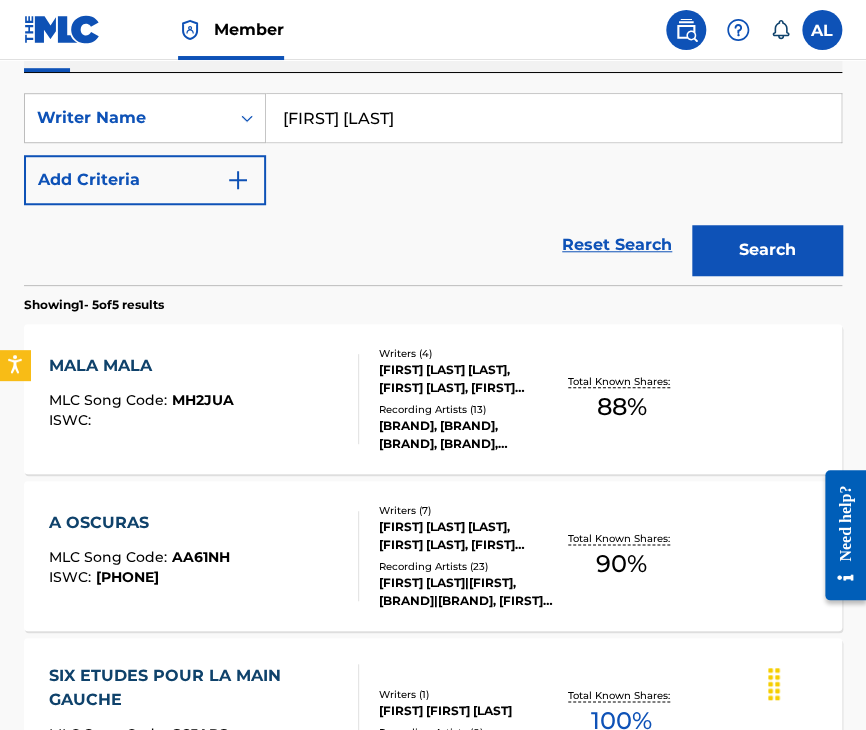 click on "A OSCURAS" at bounding box center (139, 523) 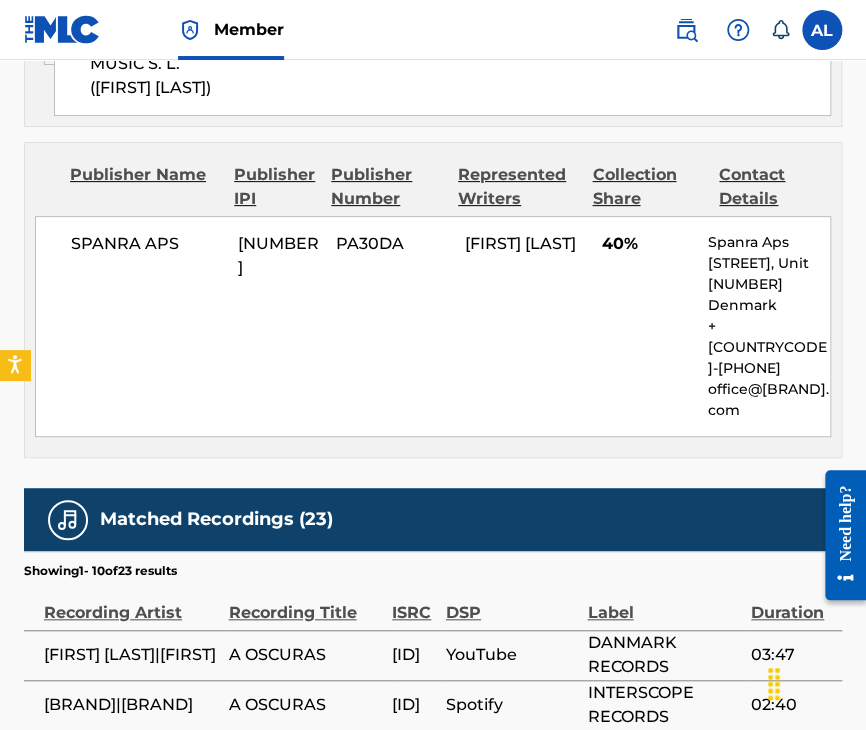 scroll, scrollTop: 2248, scrollLeft: 0, axis: vertical 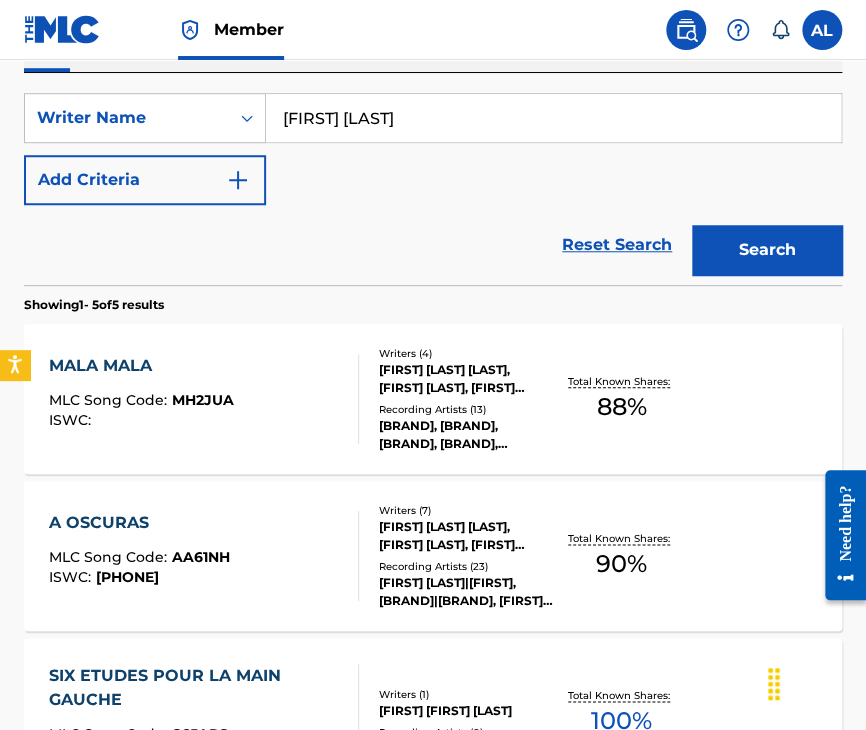 click on "A OSCURAS" at bounding box center [139, 523] 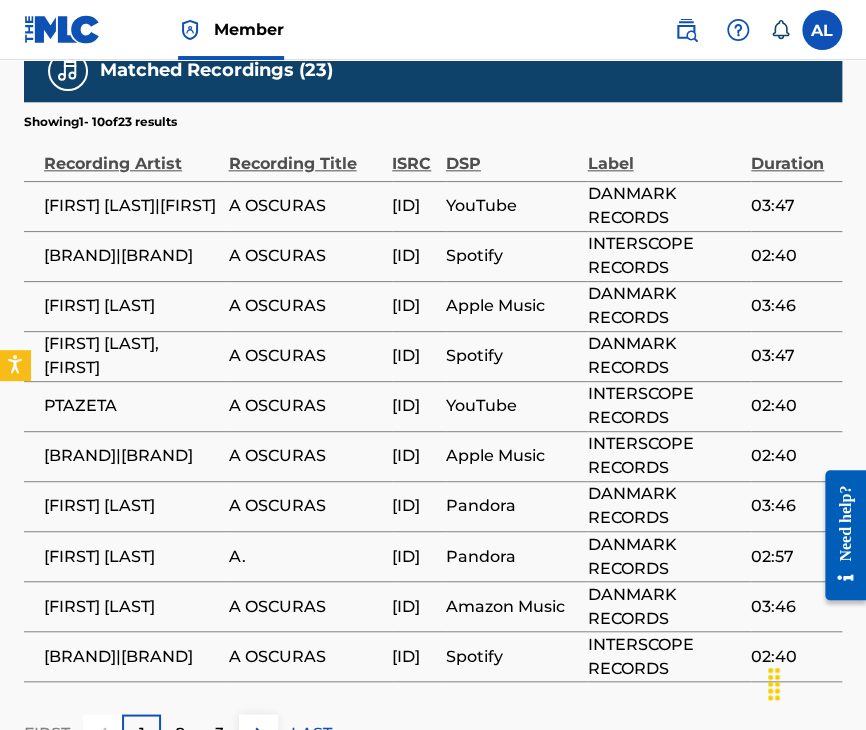 scroll, scrollTop: 2716, scrollLeft: 0, axis: vertical 